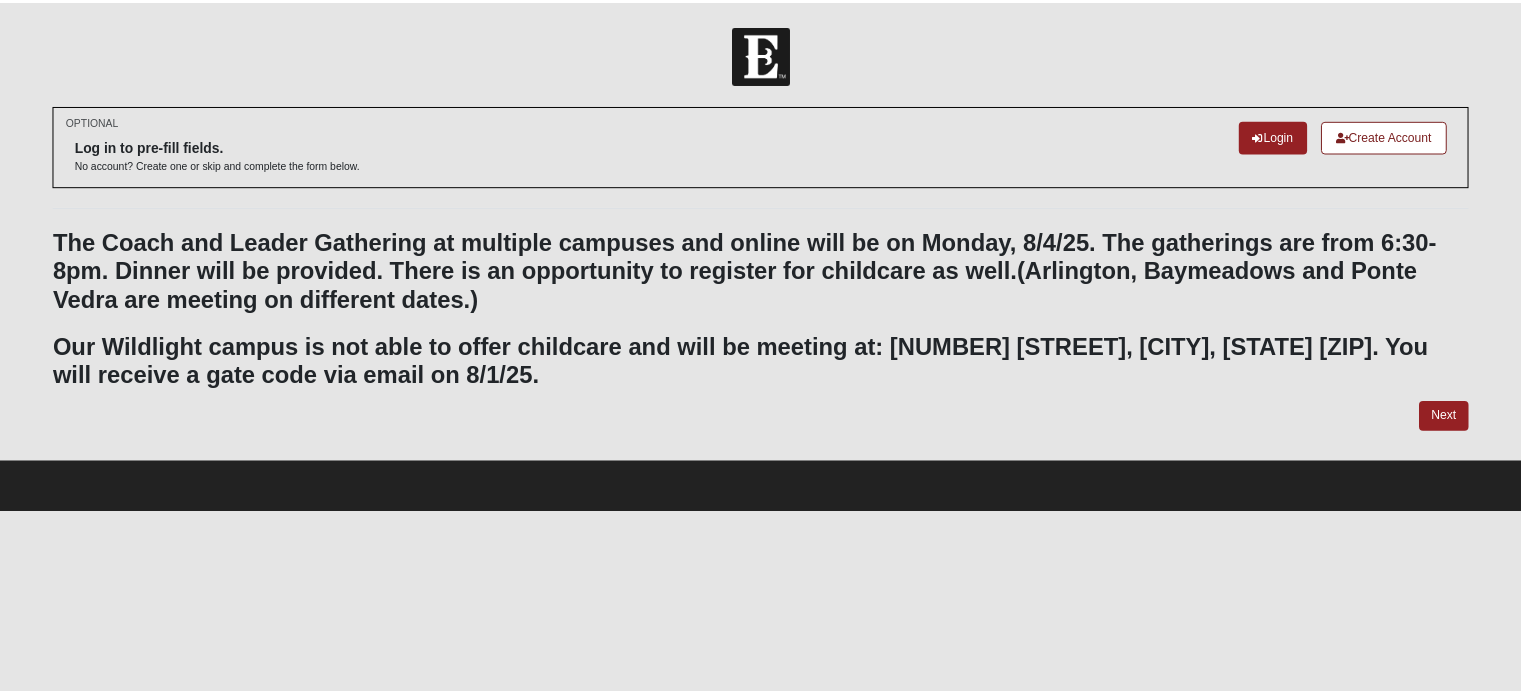 scroll, scrollTop: 0, scrollLeft: 0, axis: both 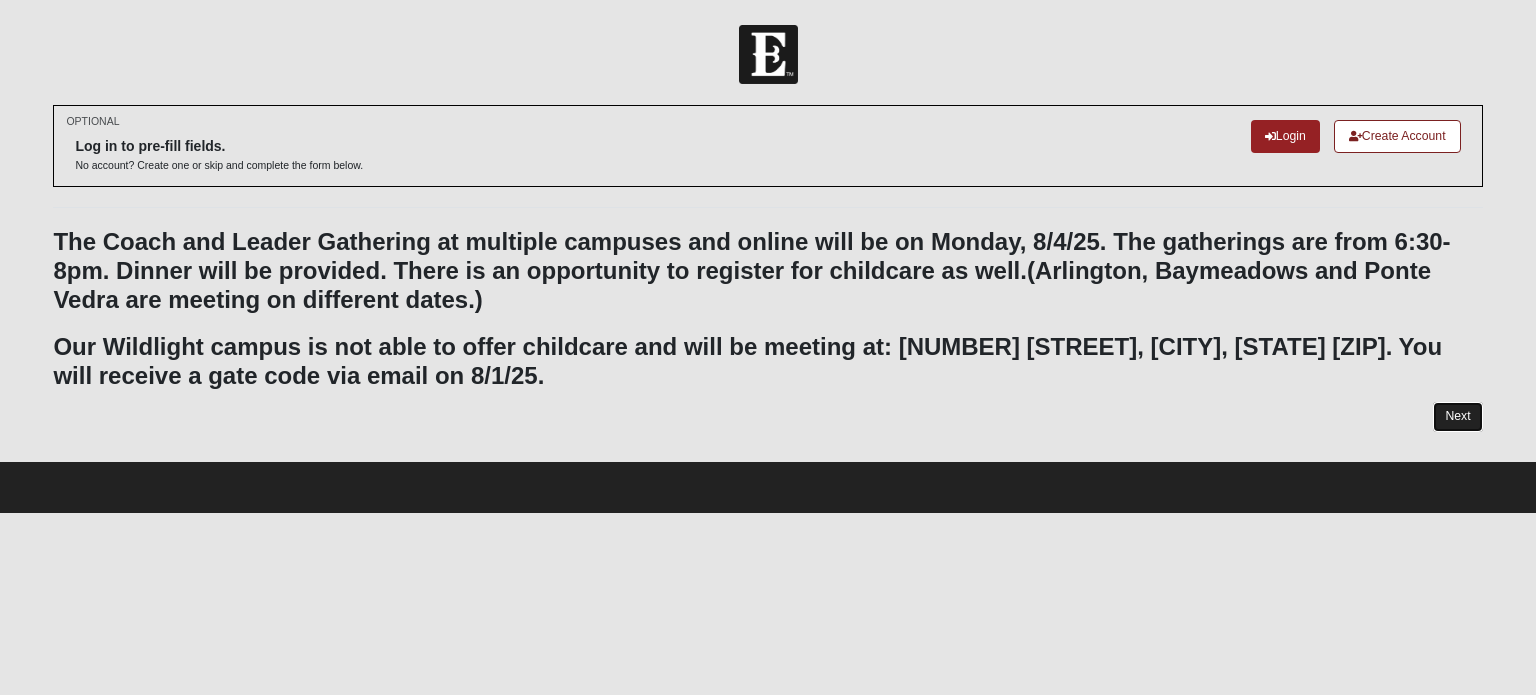 click on "Next" at bounding box center (1457, 416) 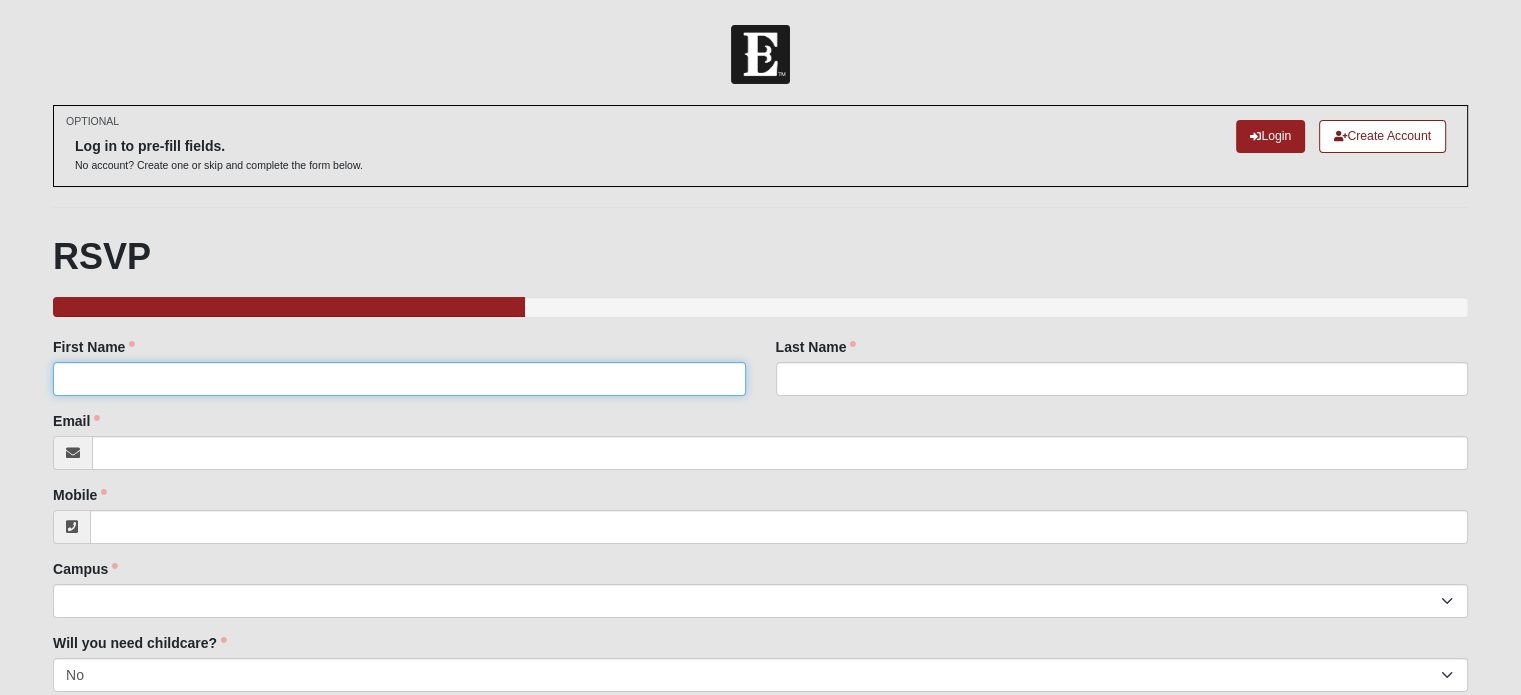 click on "First Name" at bounding box center [399, 379] 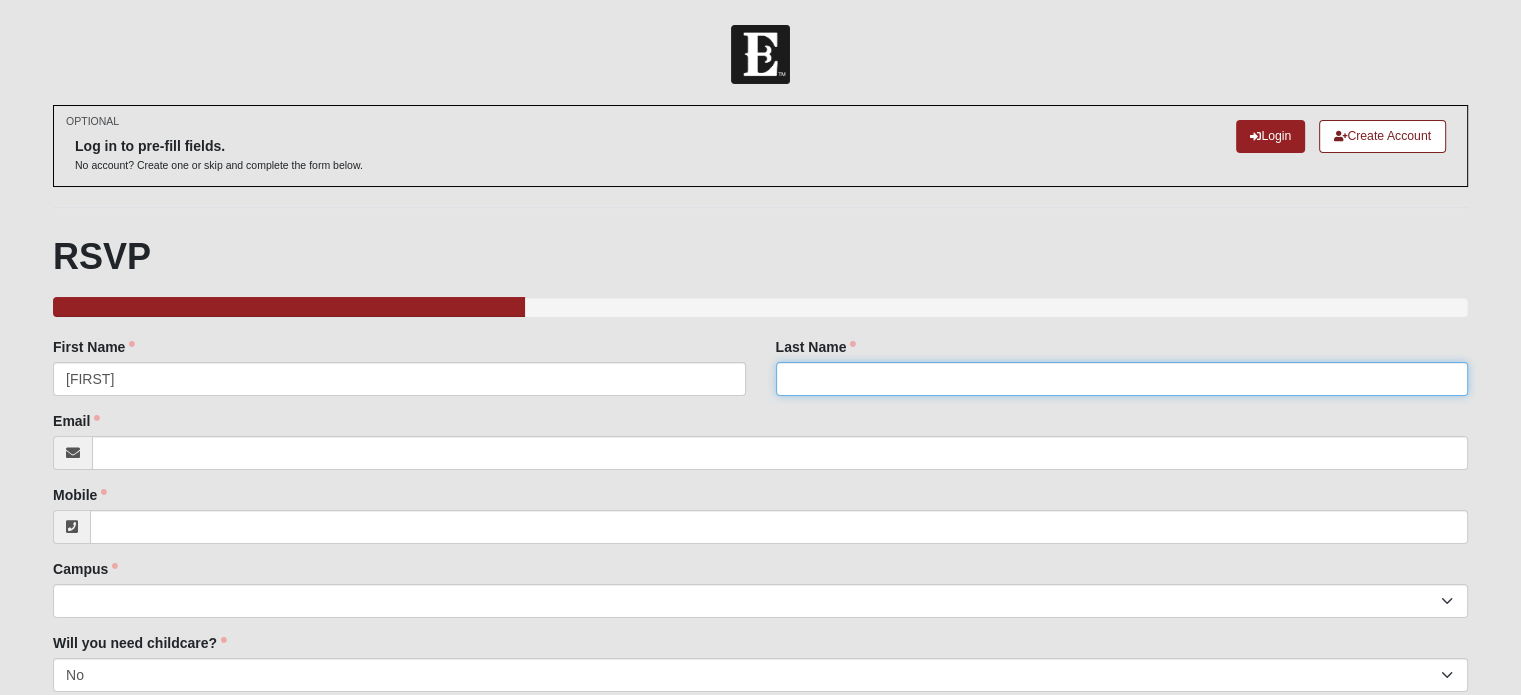 type on "[LAST]" 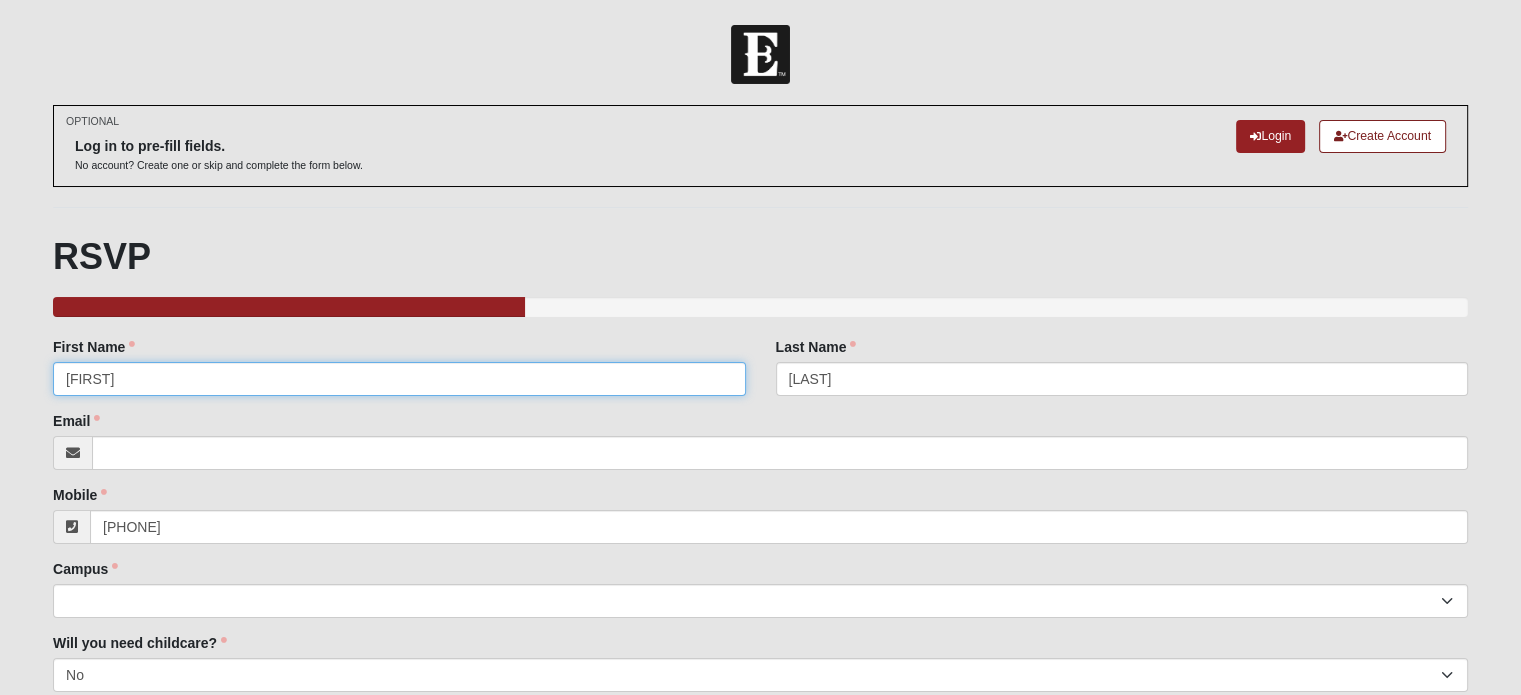 type on "(407) 417-4836" 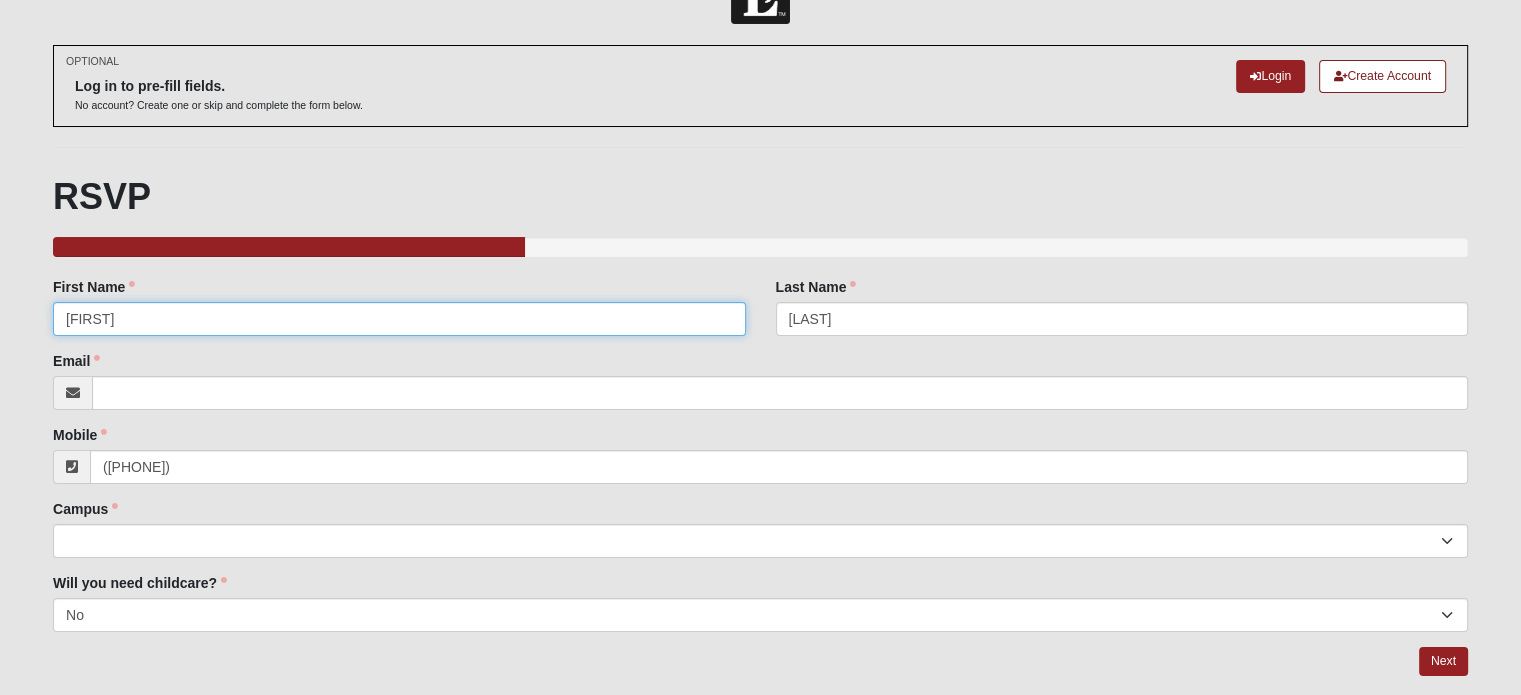 scroll, scrollTop: 121, scrollLeft: 0, axis: vertical 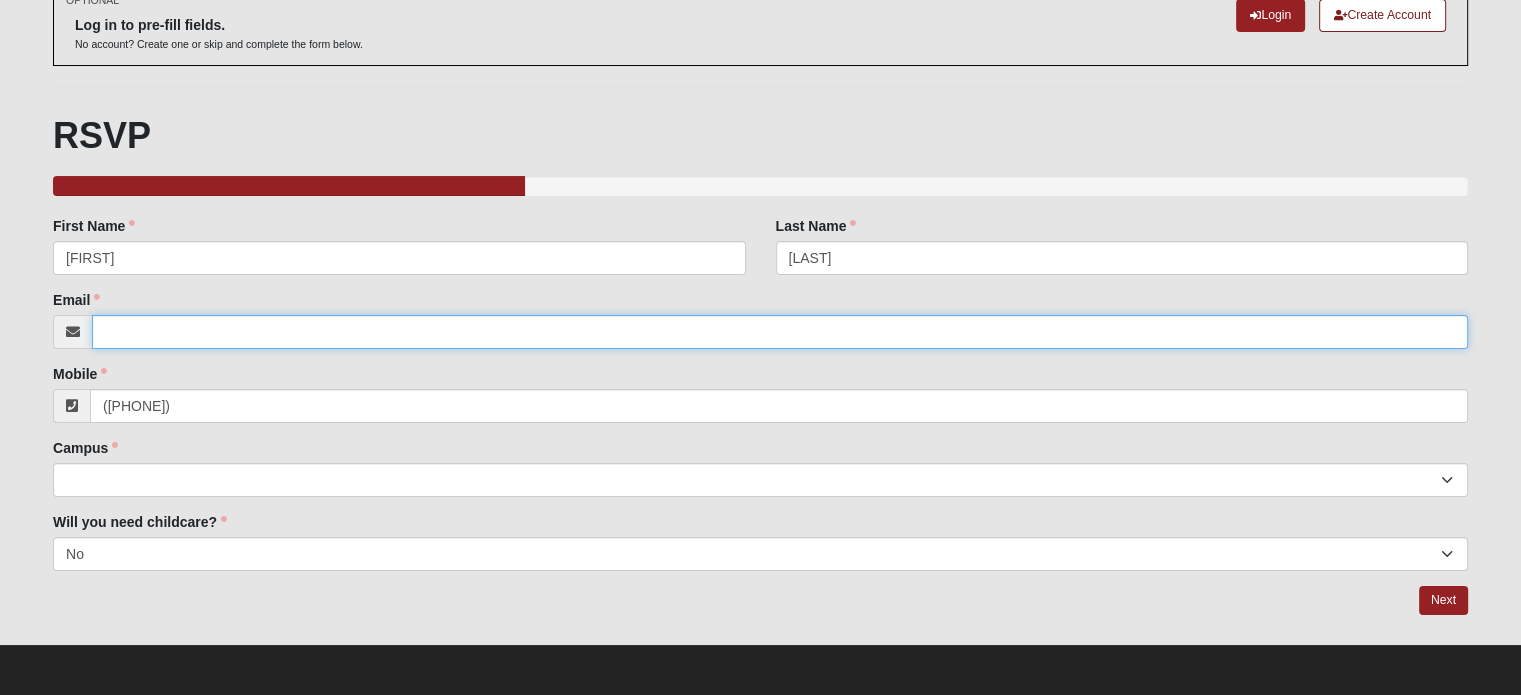 click on "Email" at bounding box center [780, 332] 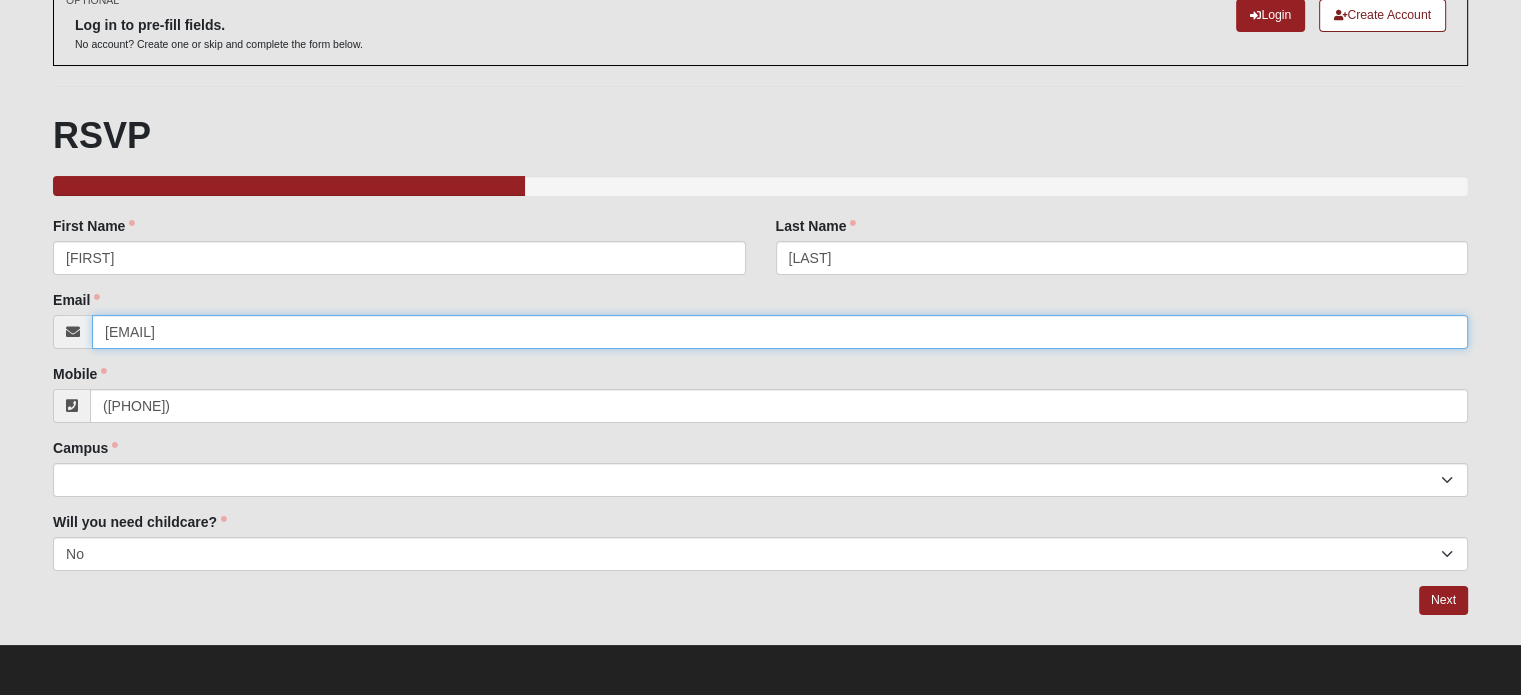 type on "[LAST].[LAST]@[DOMAIN]" 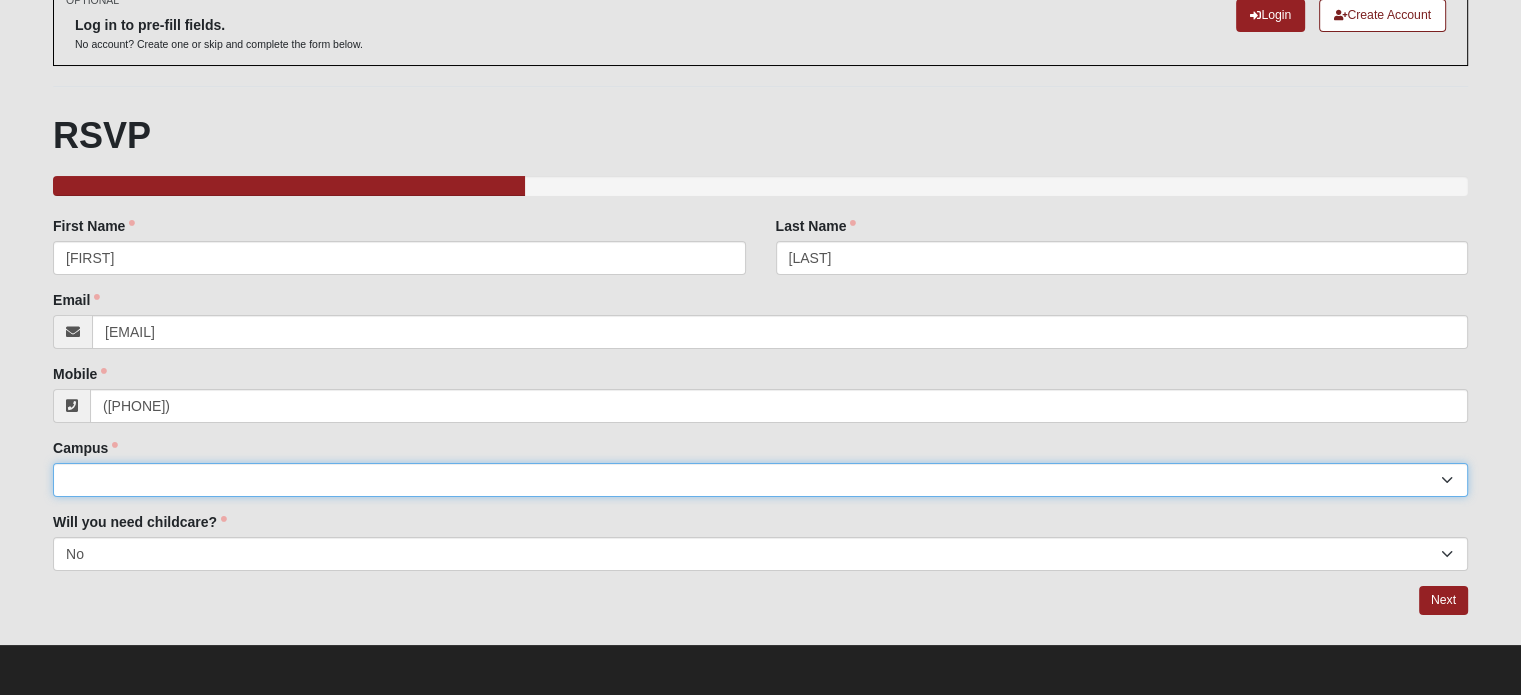 click on "Arlington
Baymeadows
Eleven22 Online
Fleming Island
Jesup
Mandarin
North Jax
Orange Park
Outpost
Palatka (Coming Soon)
Ponte Vedra
San Pablo
St. Johns
St. Augustine (Coming Soon)
Wildlight
NONE" at bounding box center (760, 480) 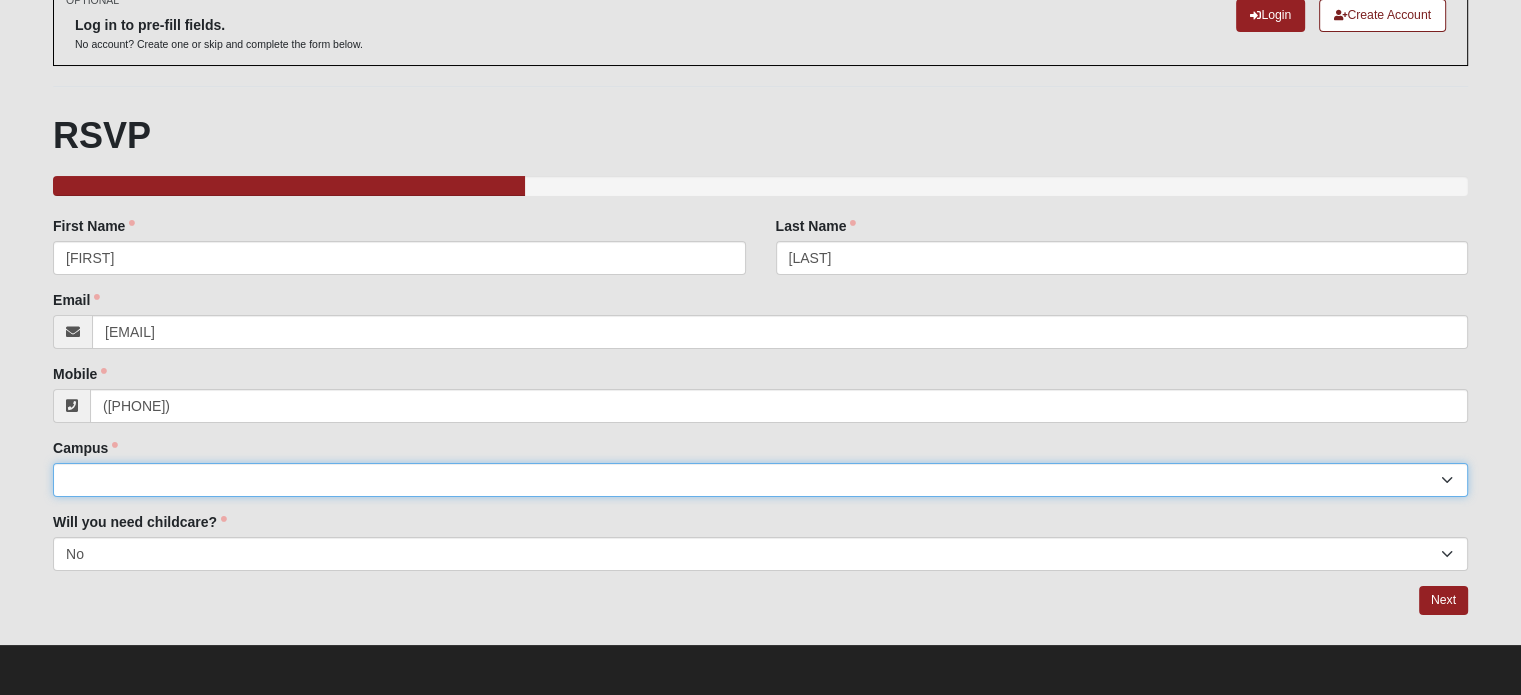 select on "3" 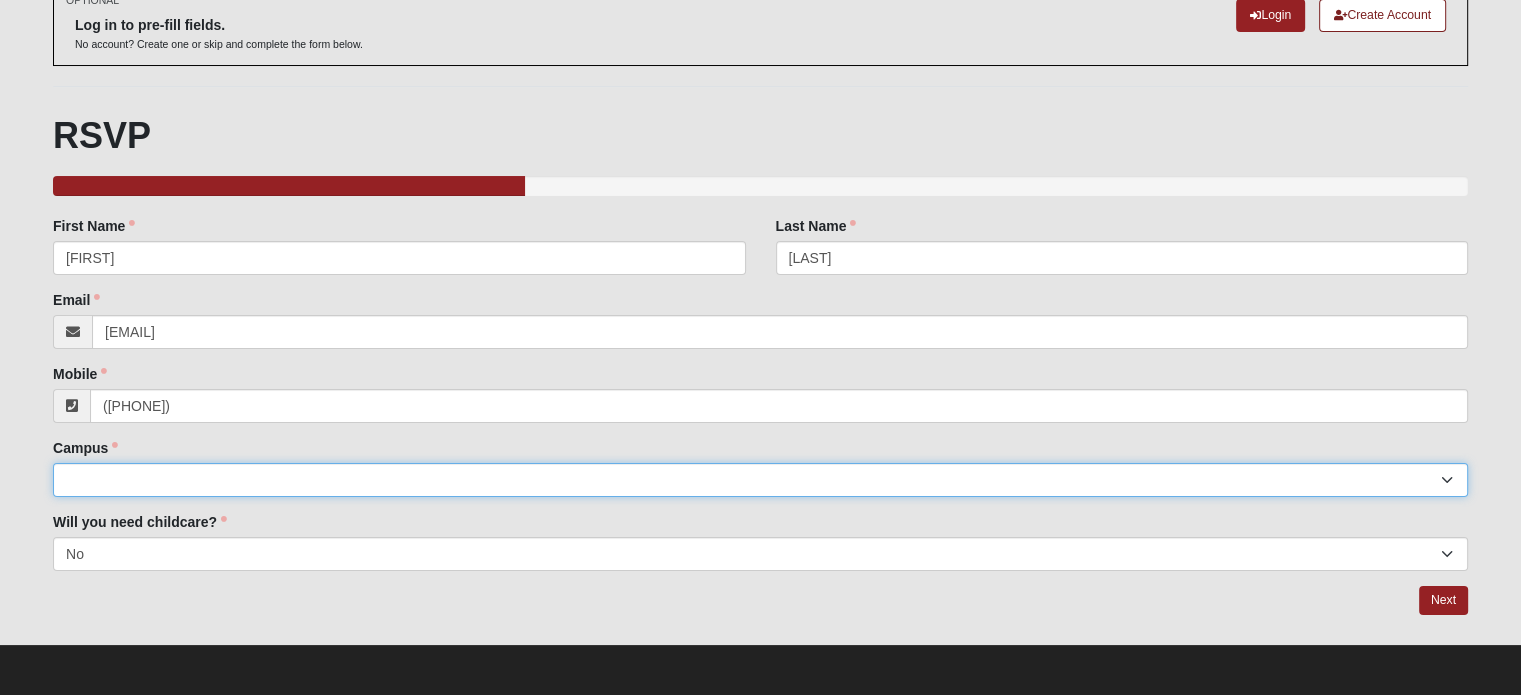 click on "Arlington
Baymeadows
Eleven22 Online
Fleming Island
Jesup
Mandarin
North Jax
Orange Park
Outpost
Palatka (Coming Soon)
Ponte Vedra
San Pablo
St. Johns
St. Augustine (Coming Soon)
Wildlight
NONE" at bounding box center (760, 480) 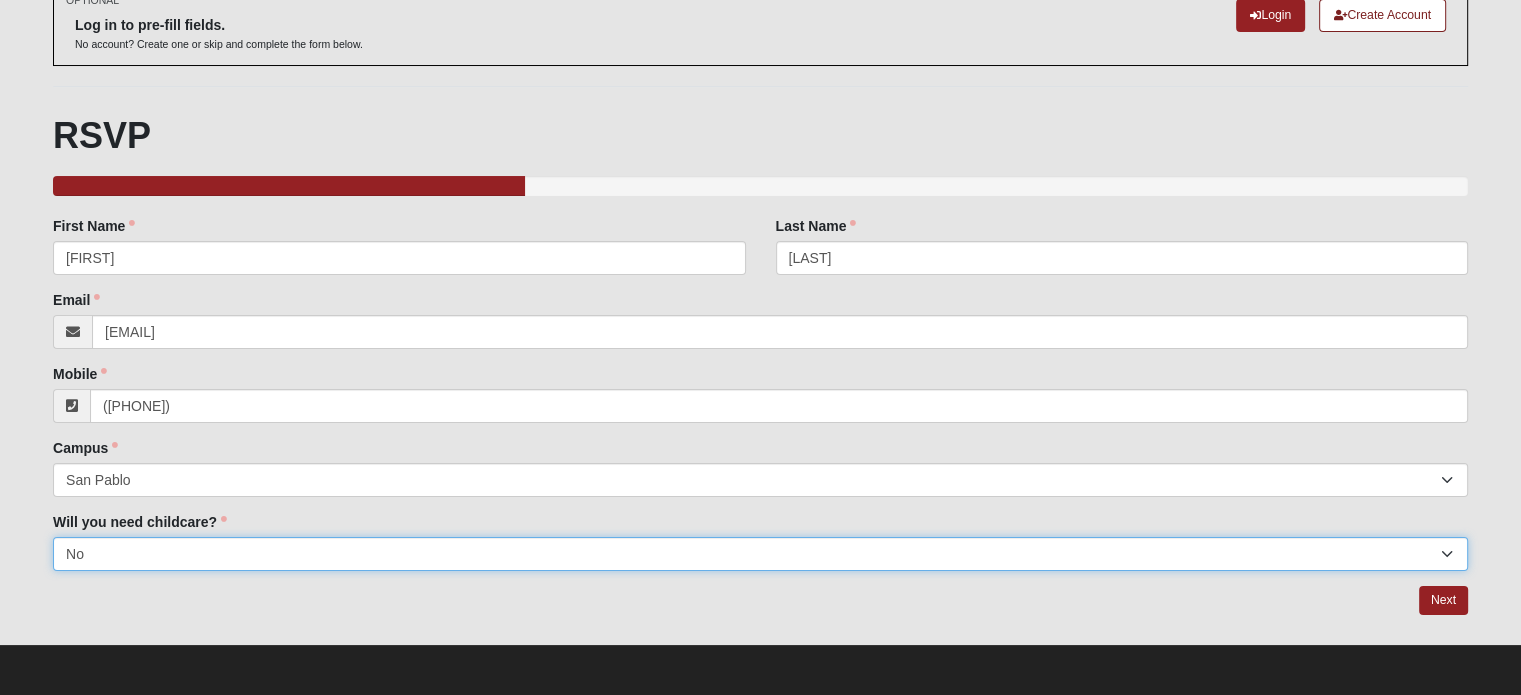 click on "Yes
No" at bounding box center (760, 554) 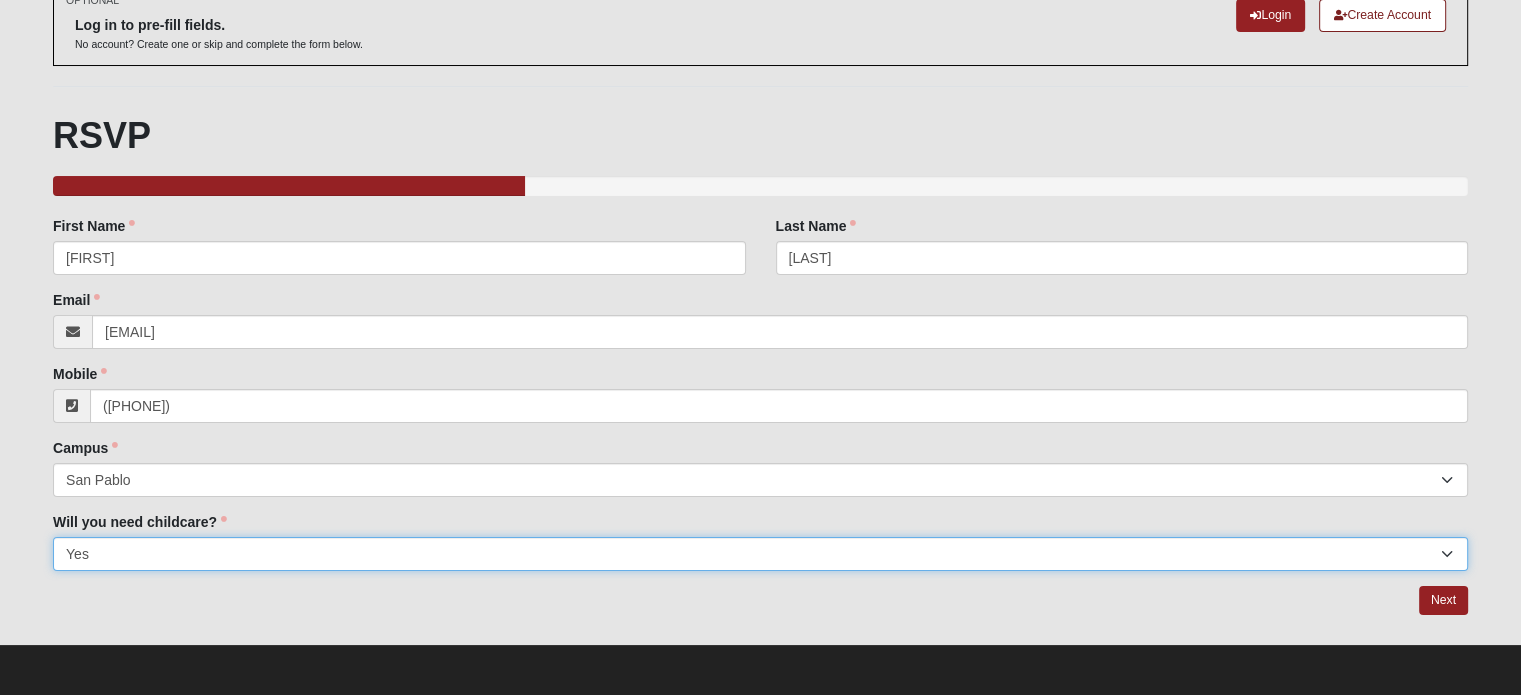 click on "Yes
No" at bounding box center [760, 554] 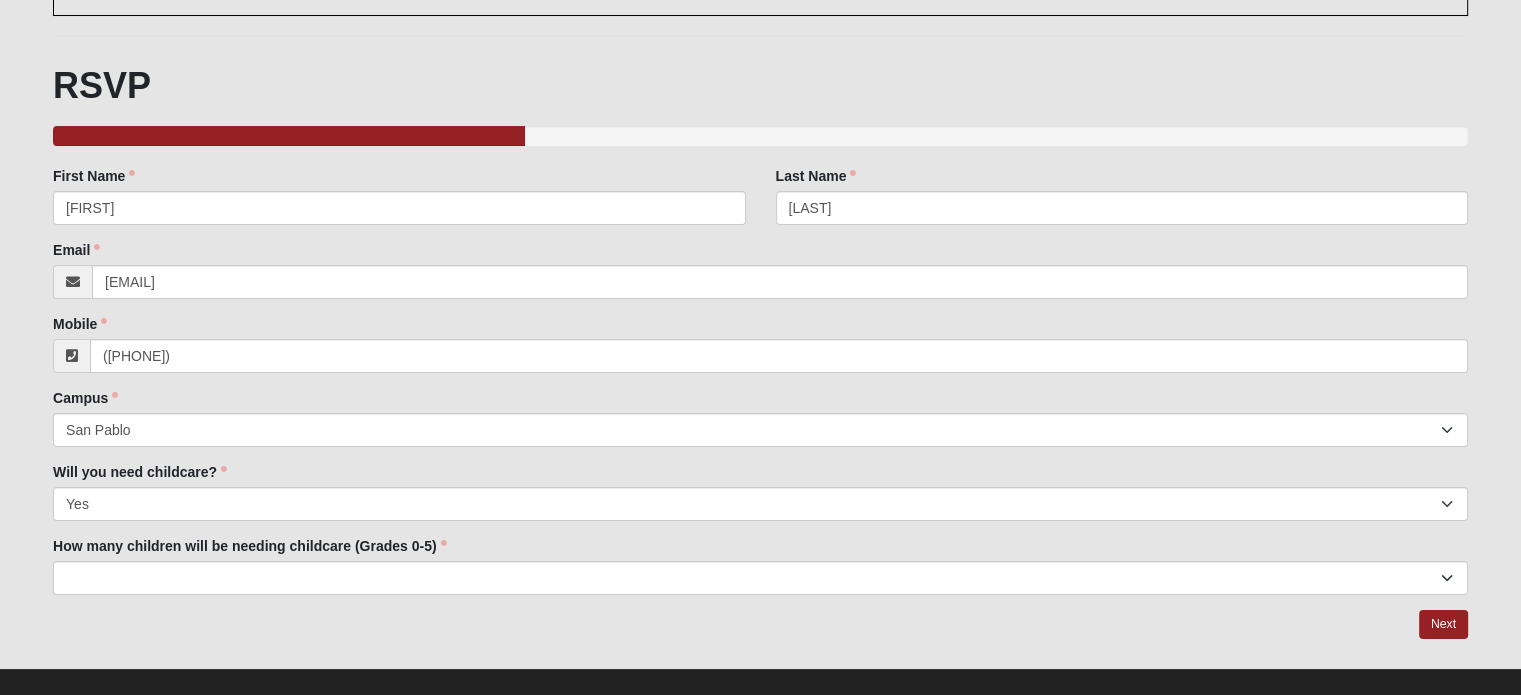 scroll, scrollTop: 195, scrollLeft: 0, axis: vertical 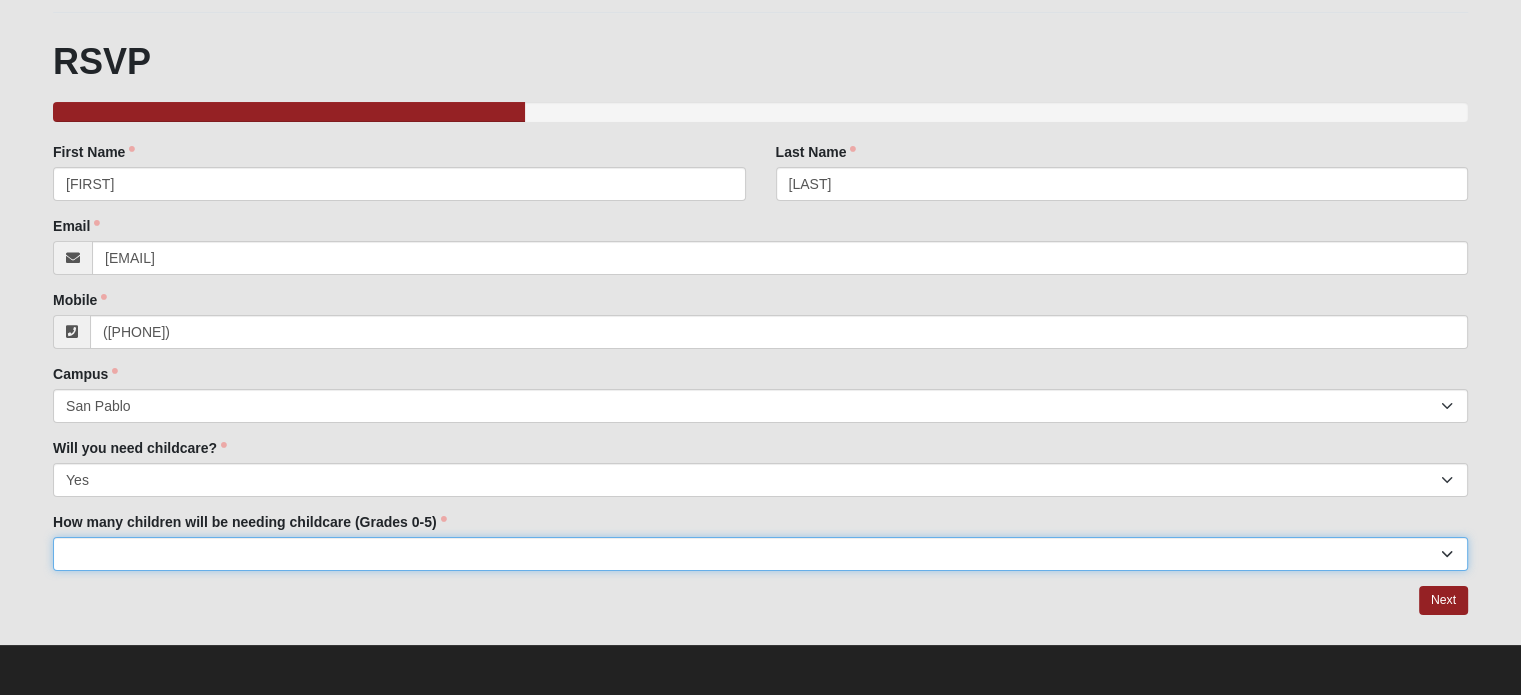 click on "1
2
3
4
5" at bounding box center (760, 554) 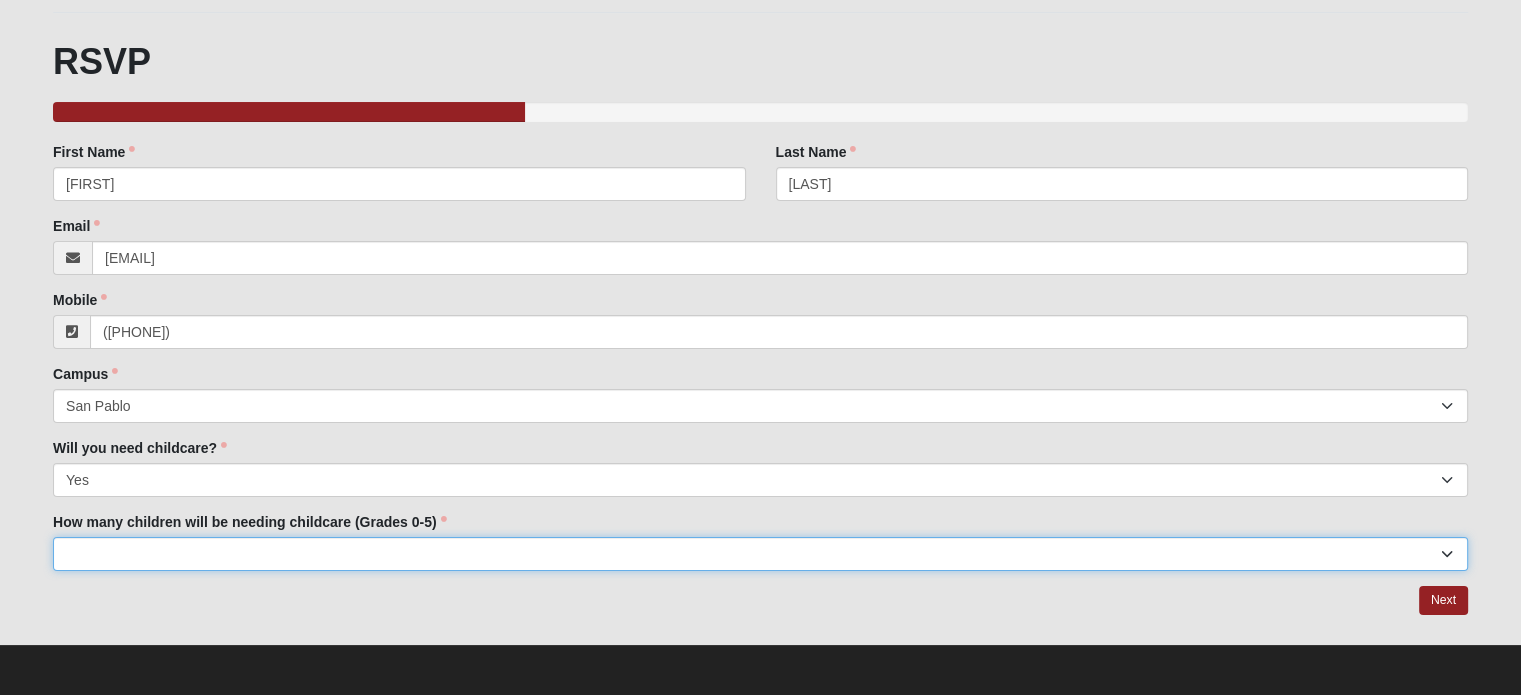 select on "2" 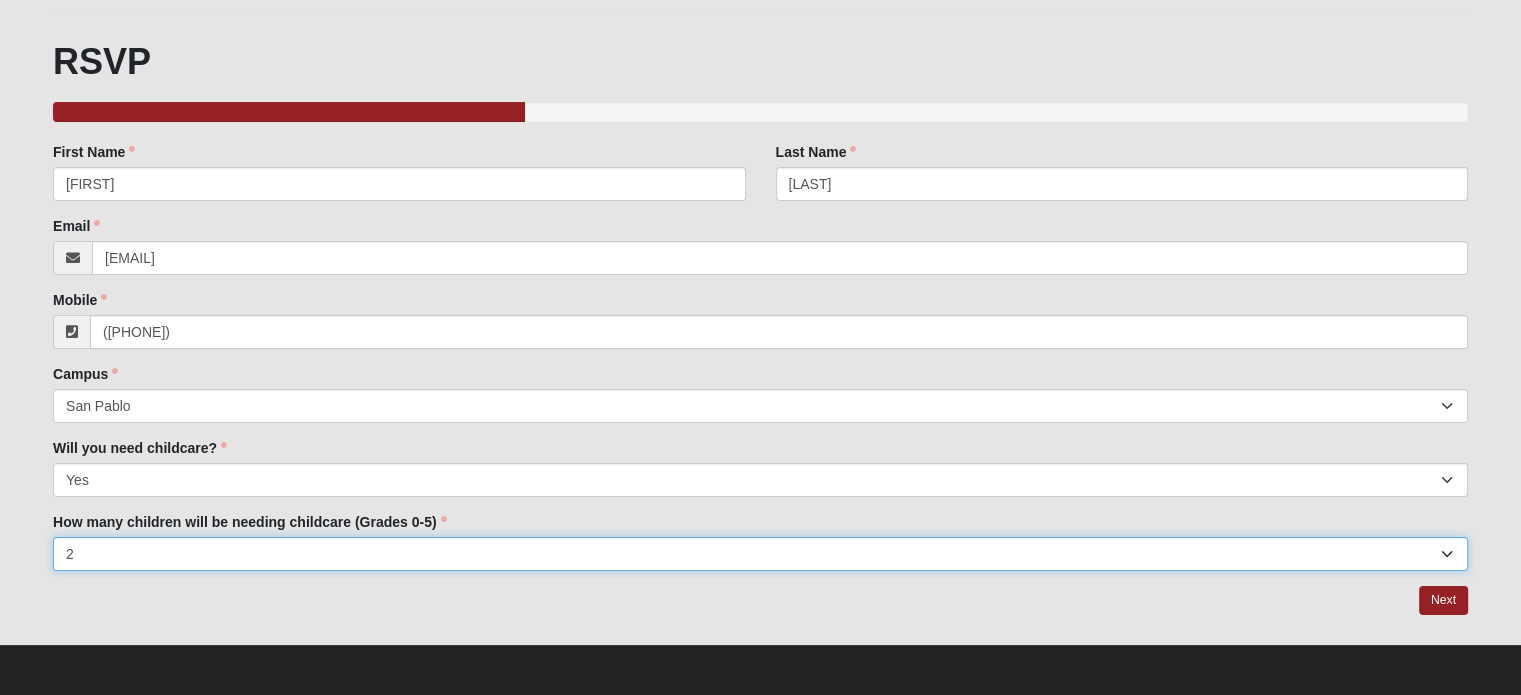 click on "1
2
3
4
5" at bounding box center [760, 554] 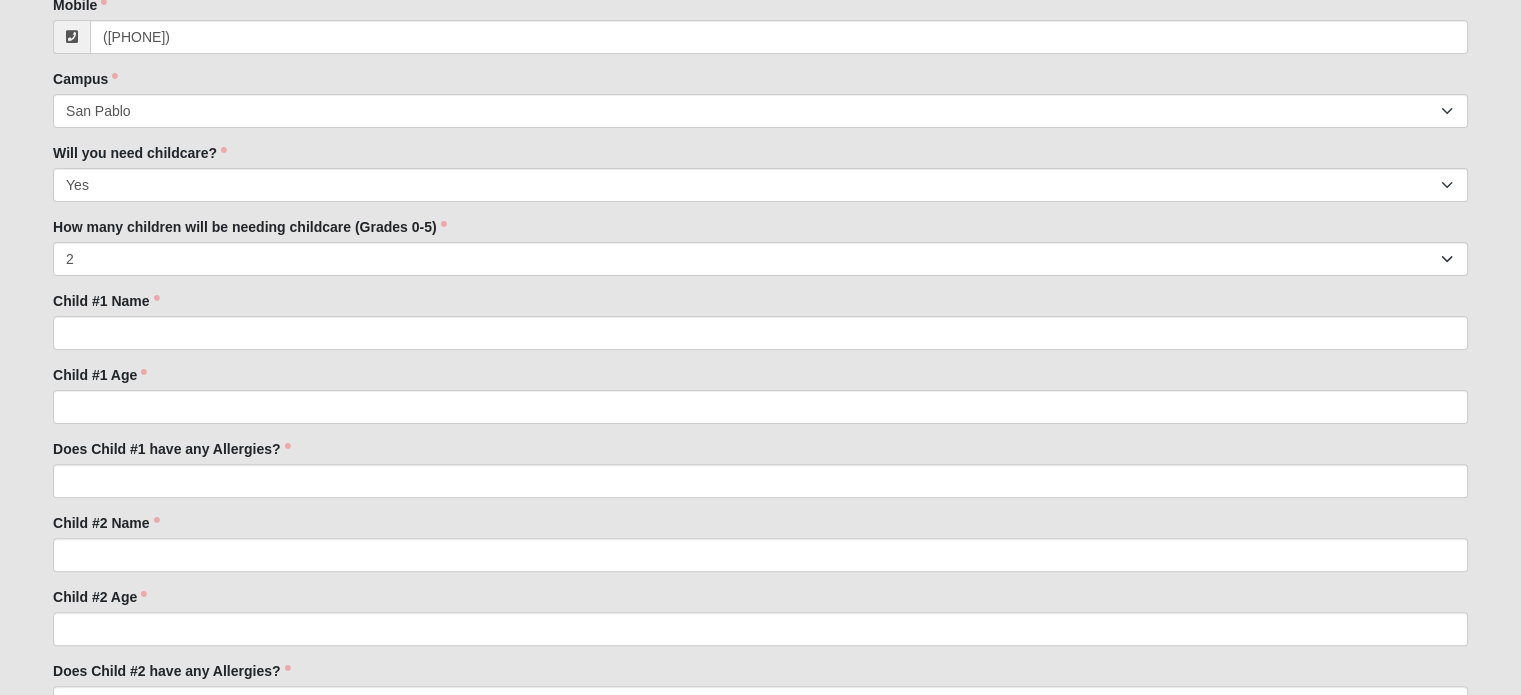 scroll, scrollTop: 495, scrollLeft: 0, axis: vertical 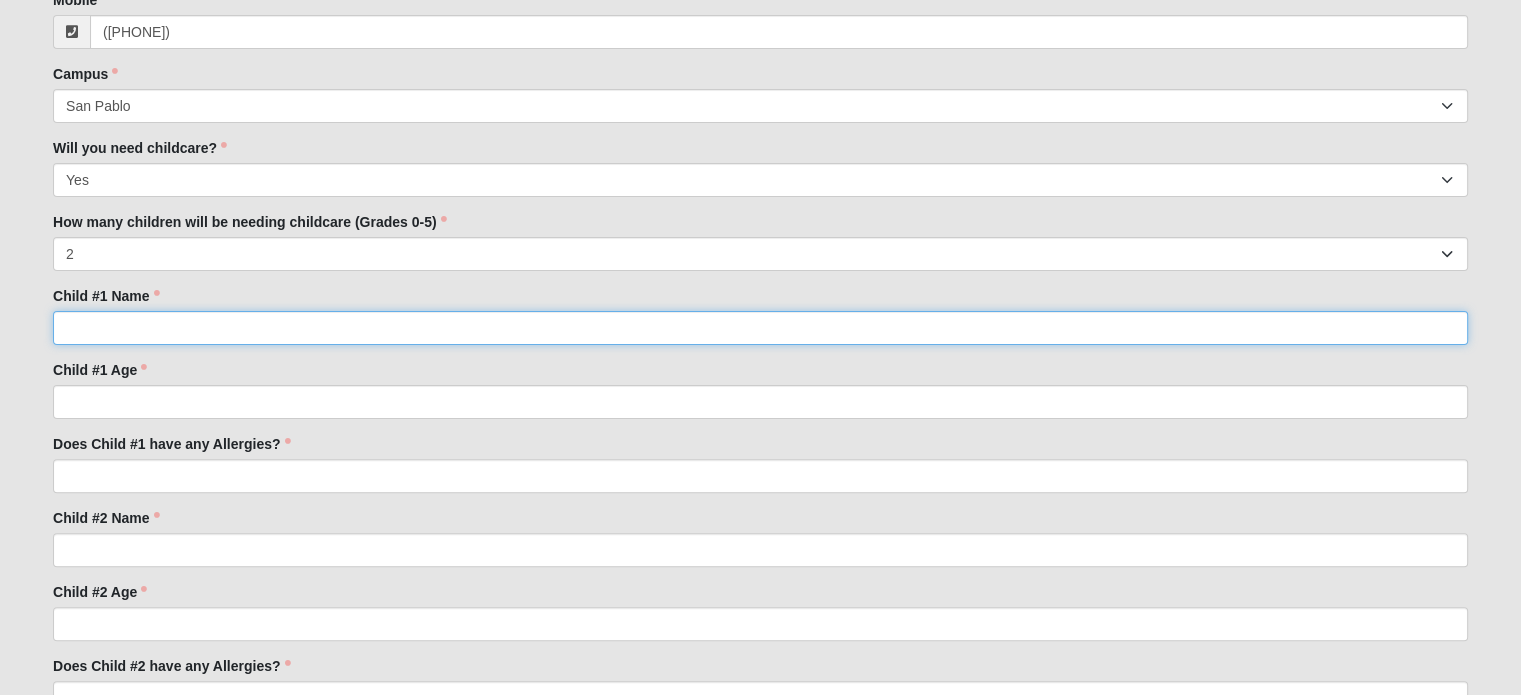 click on "Child #1 Name" at bounding box center (760, 328) 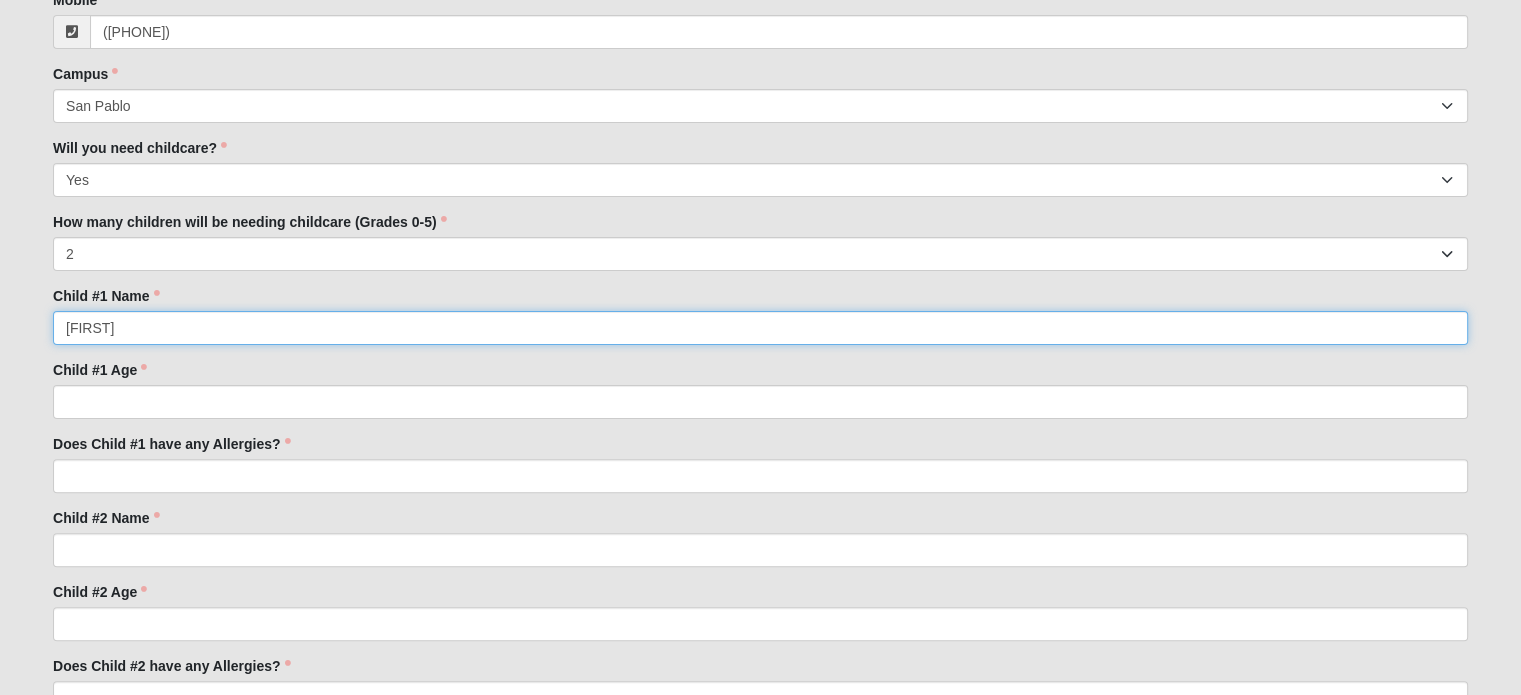 type on "Lucas" 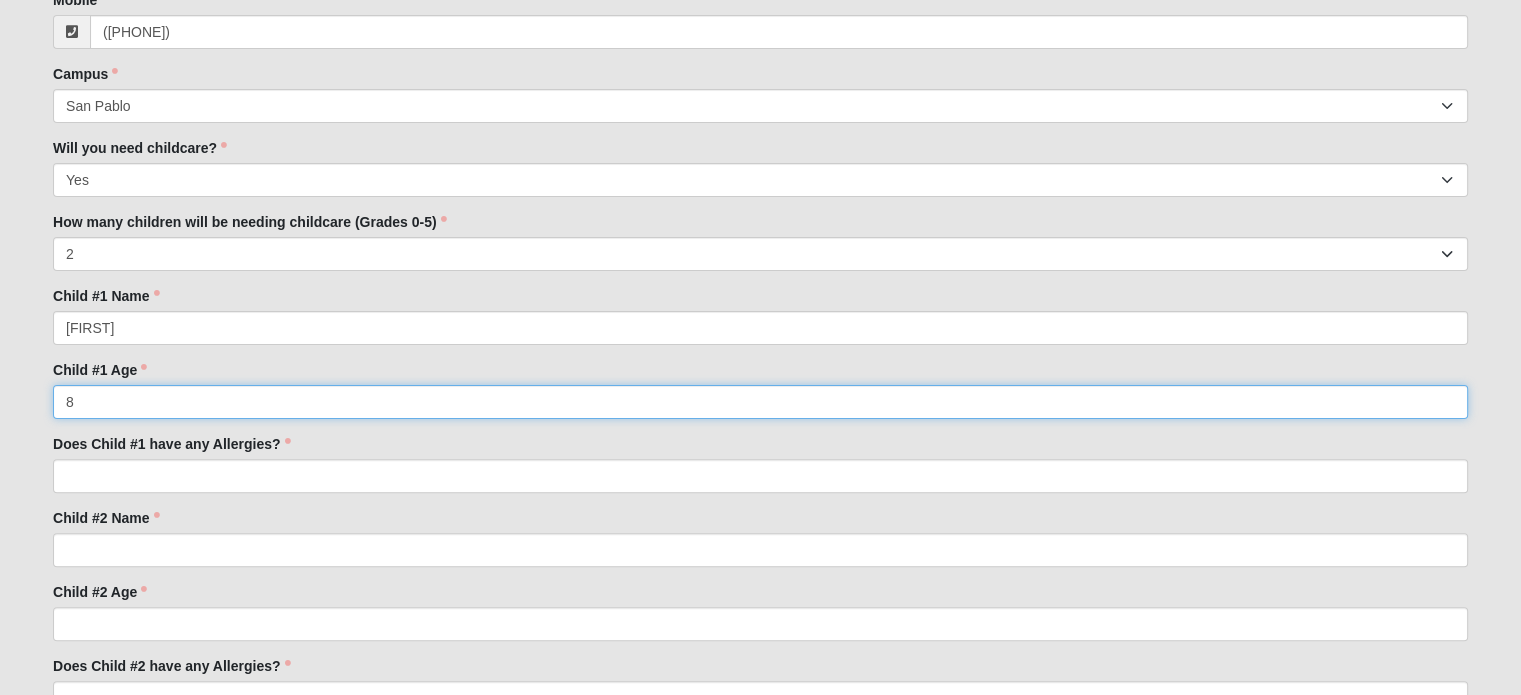 type on "8" 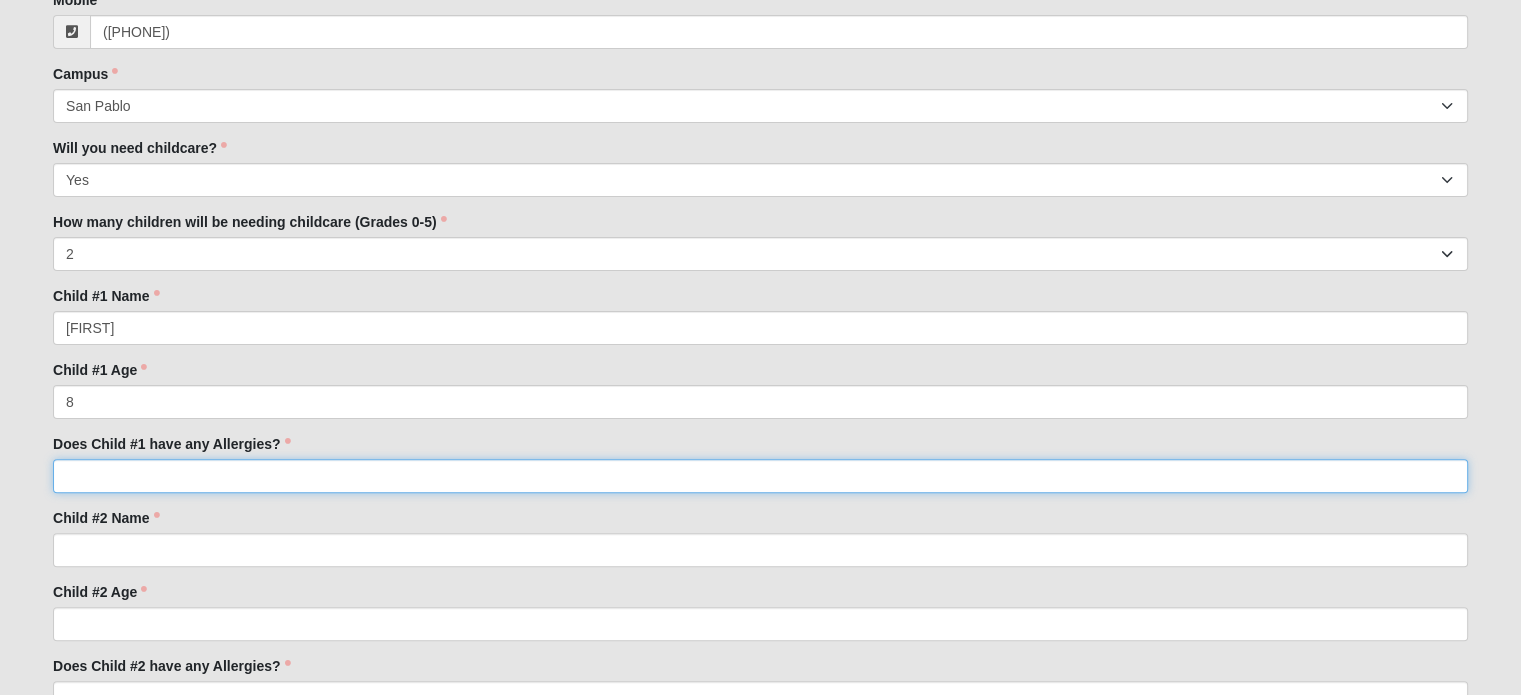 type on "L" 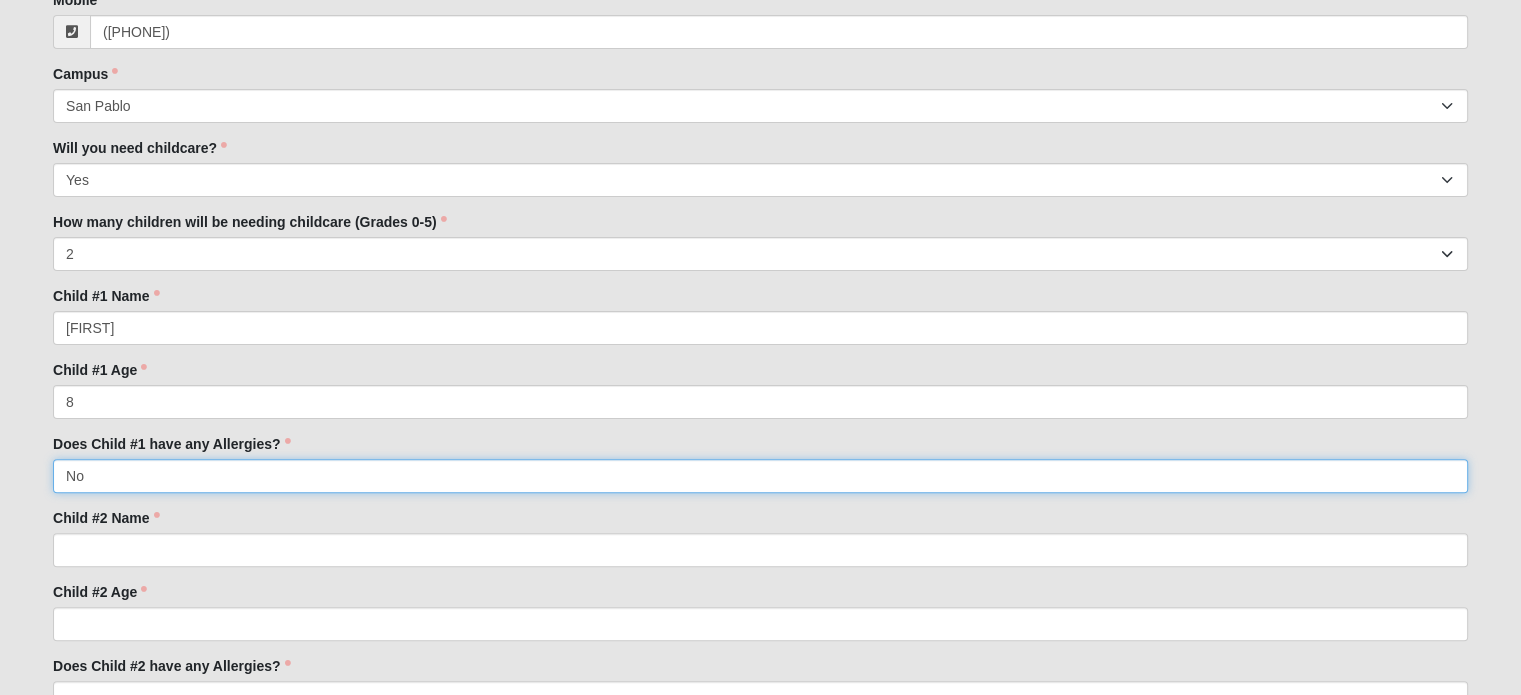 type on "No" 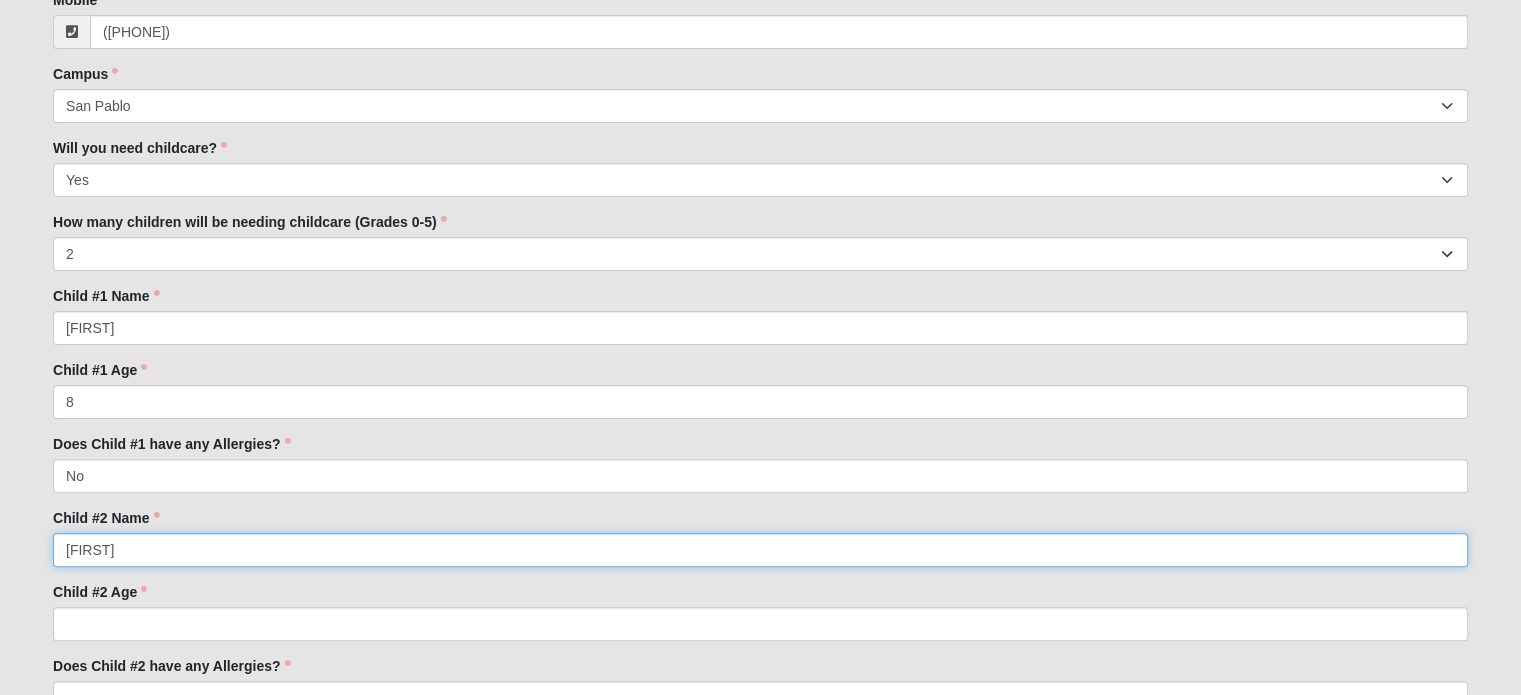 type on "Lucy" 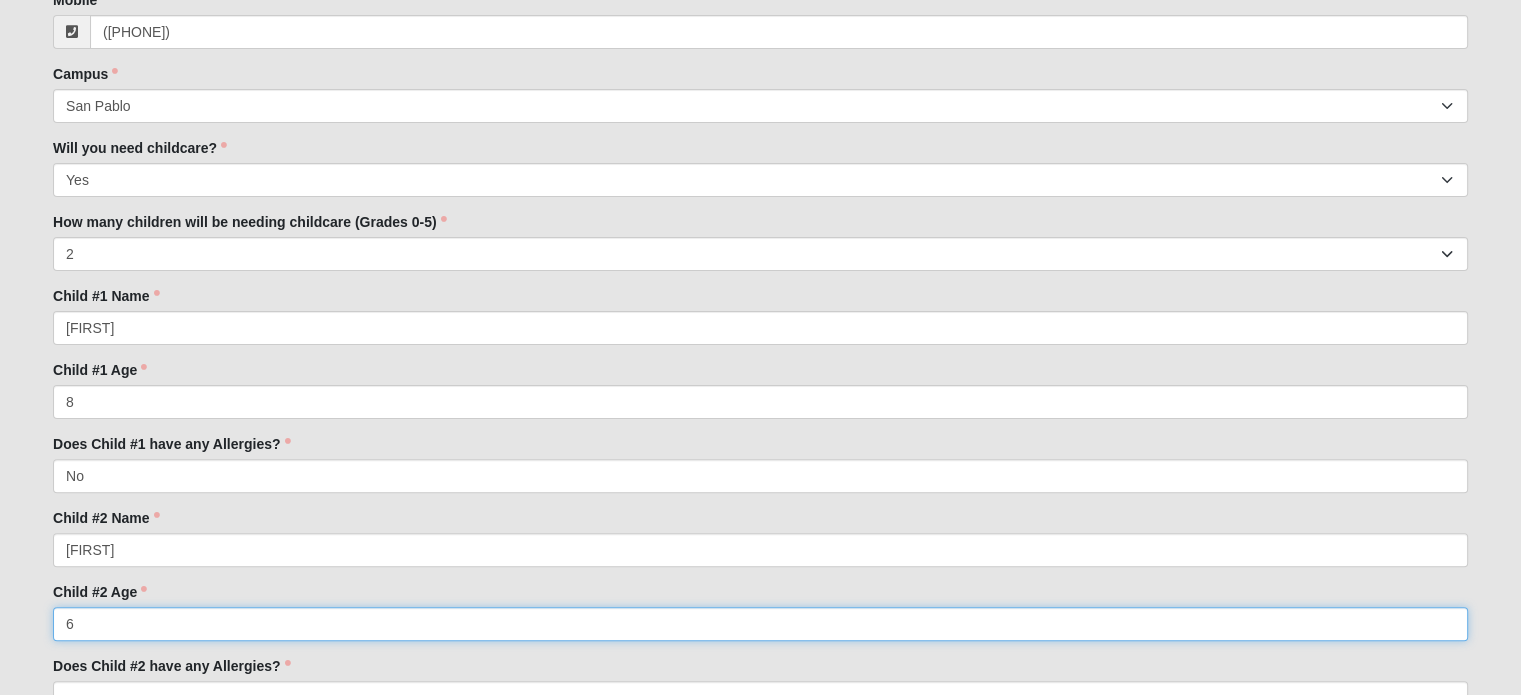 type on "6" 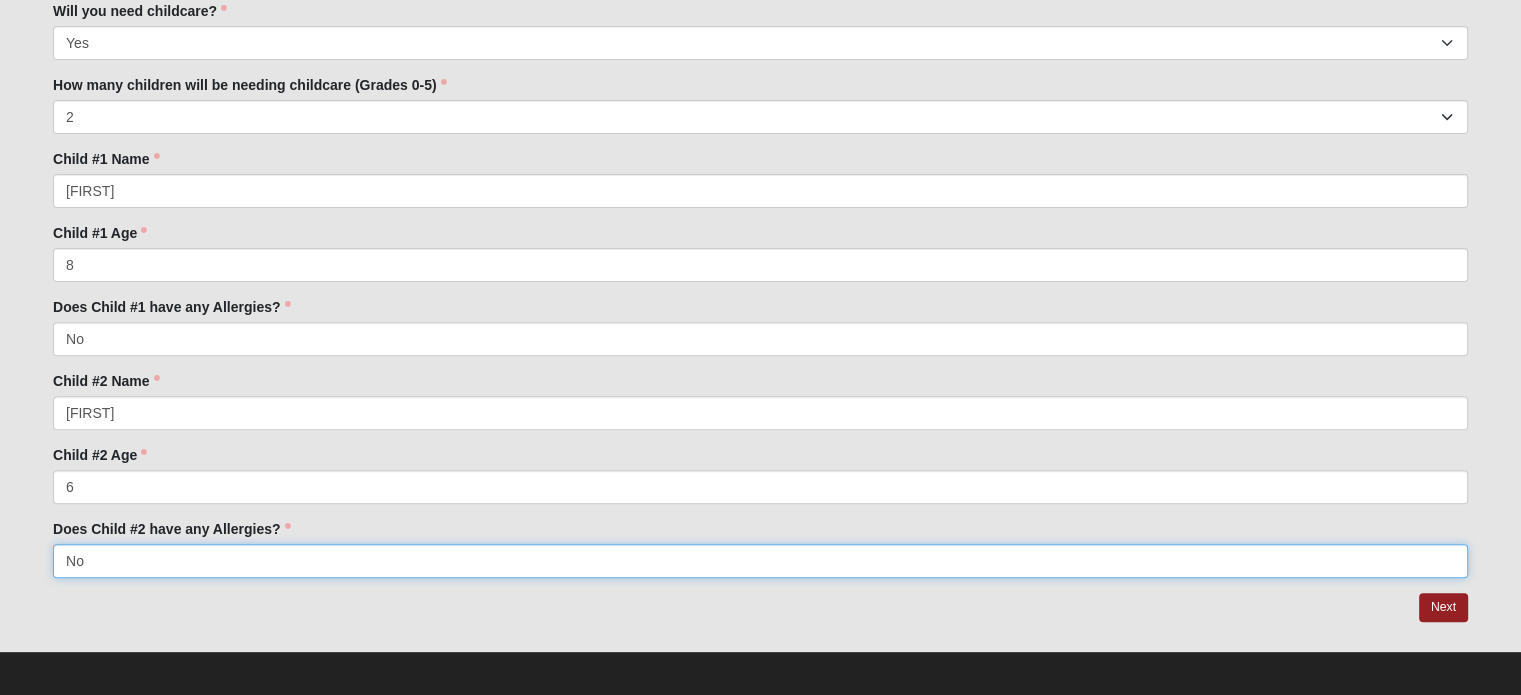 scroll, scrollTop: 639, scrollLeft: 0, axis: vertical 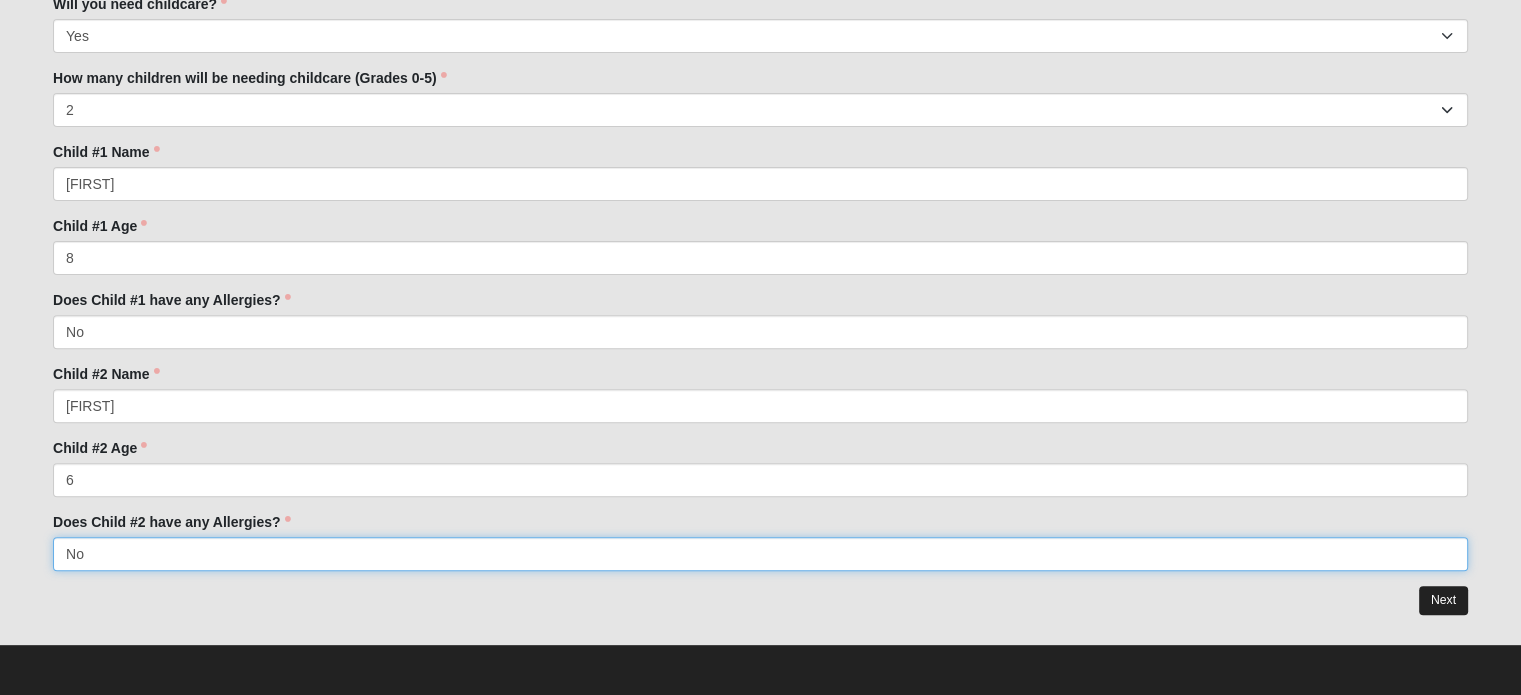 type on "No" 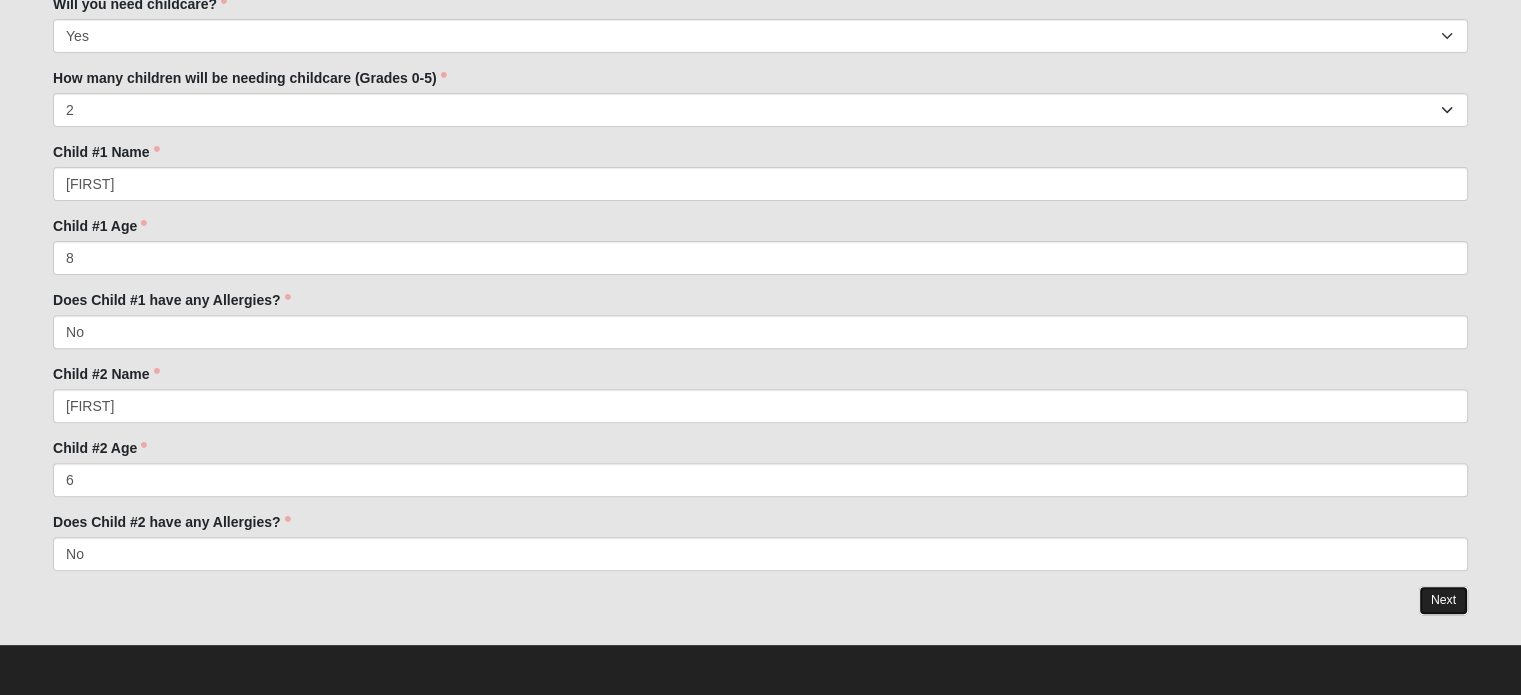 click on "Next" at bounding box center [1443, 600] 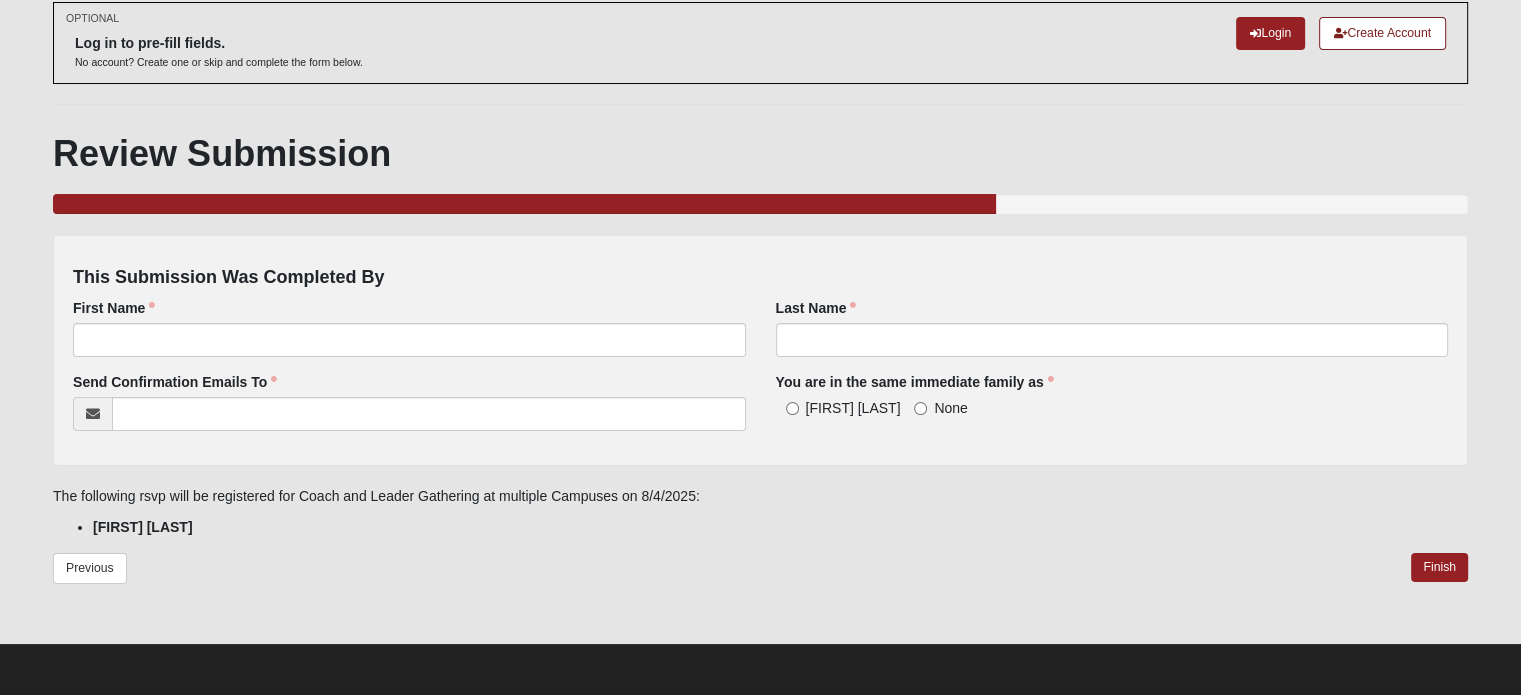 scroll, scrollTop: 0, scrollLeft: 0, axis: both 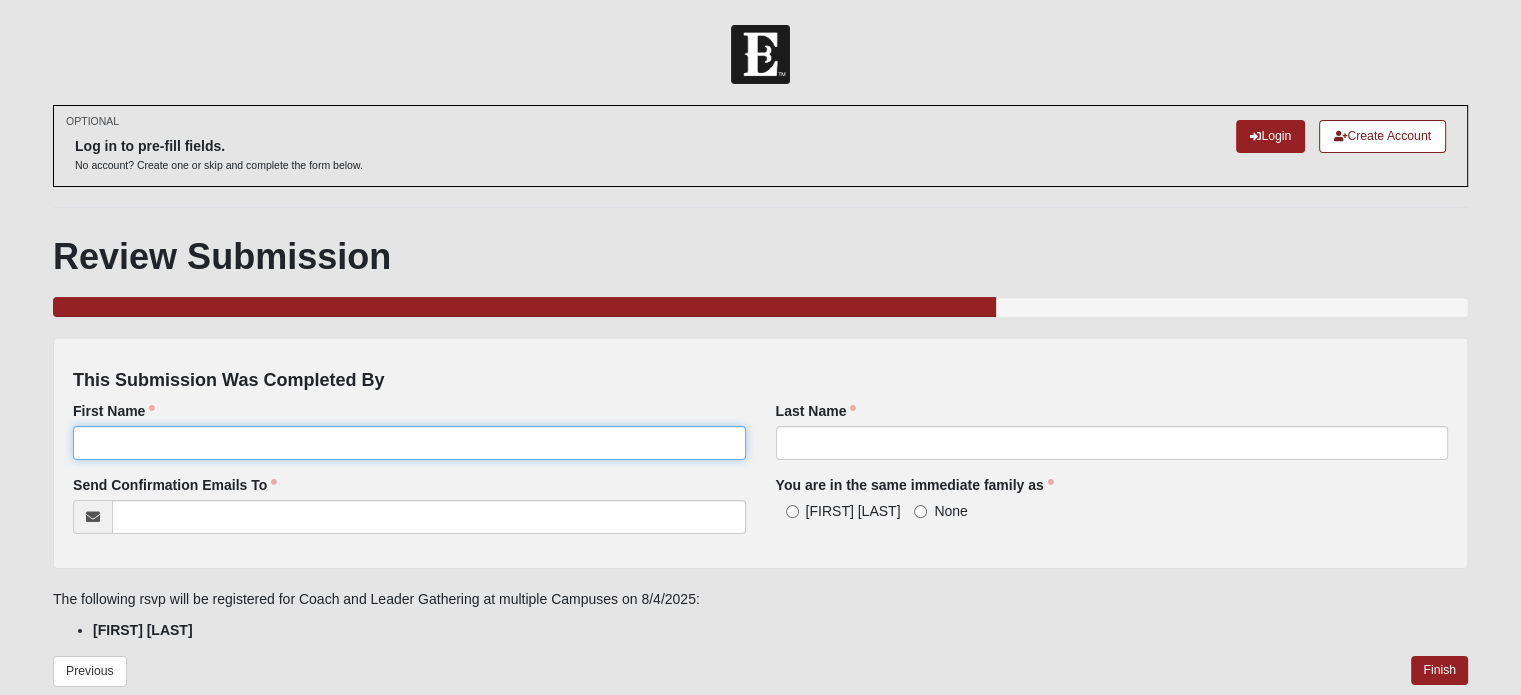 click on "First Name" at bounding box center (409, 443) 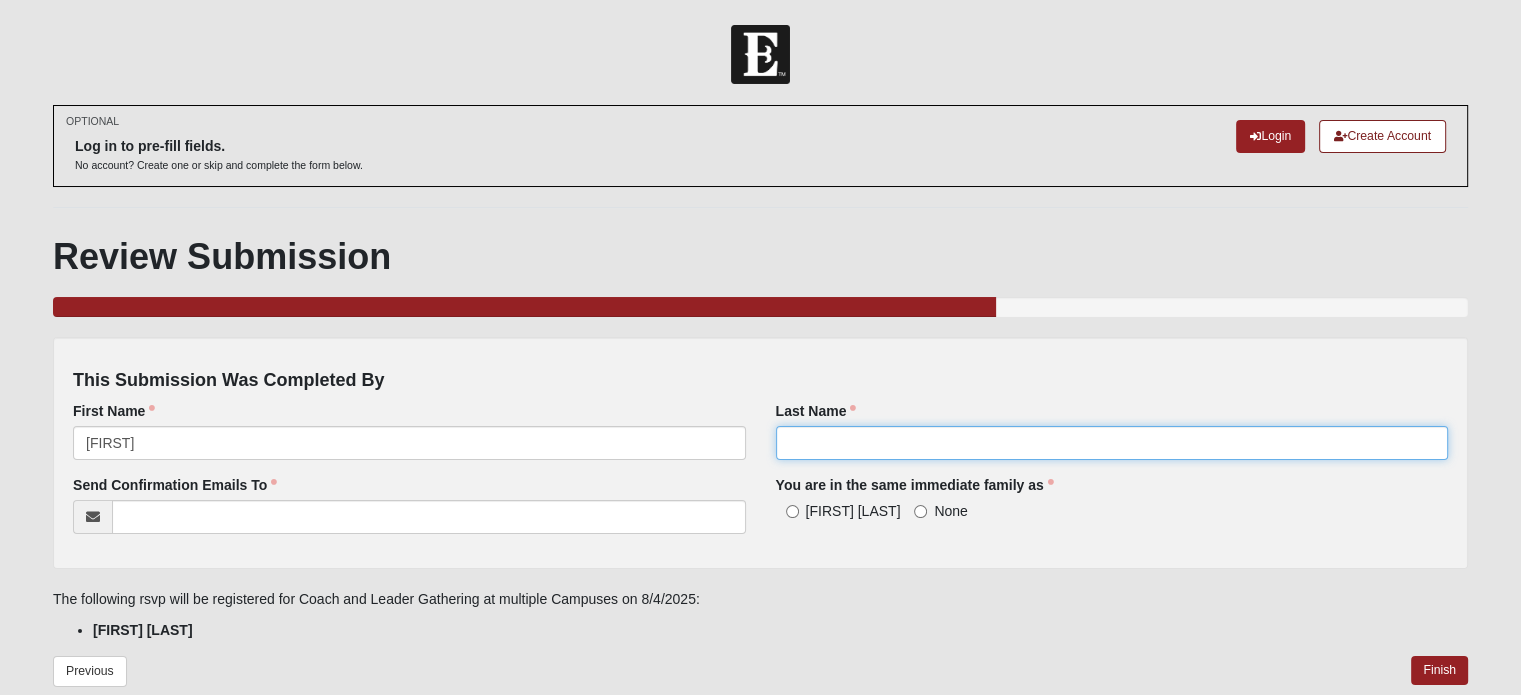 type on "[LAST]" 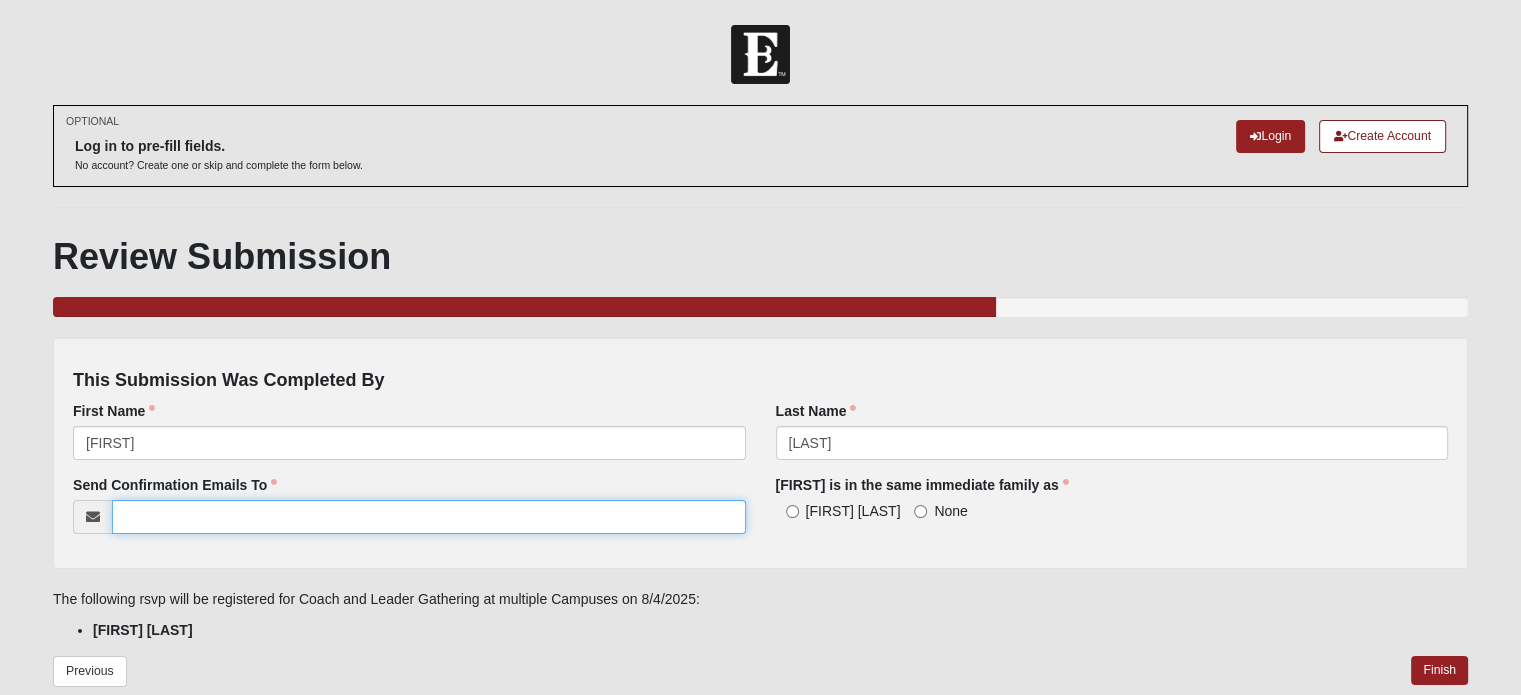 click on "Send Confirmation Emails To" at bounding box center (428, 517) 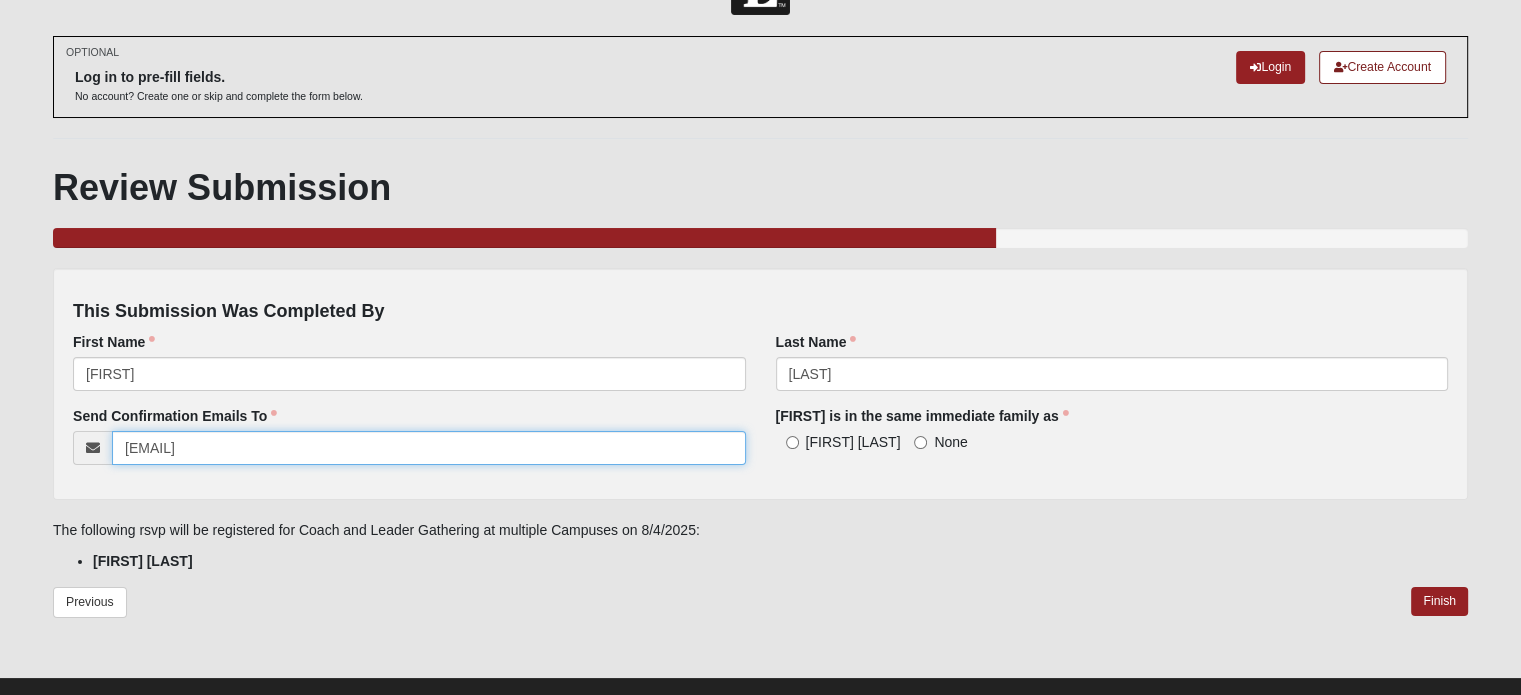 scroll, scrollTop: 100, scrollLeft: 0, axis: vertical 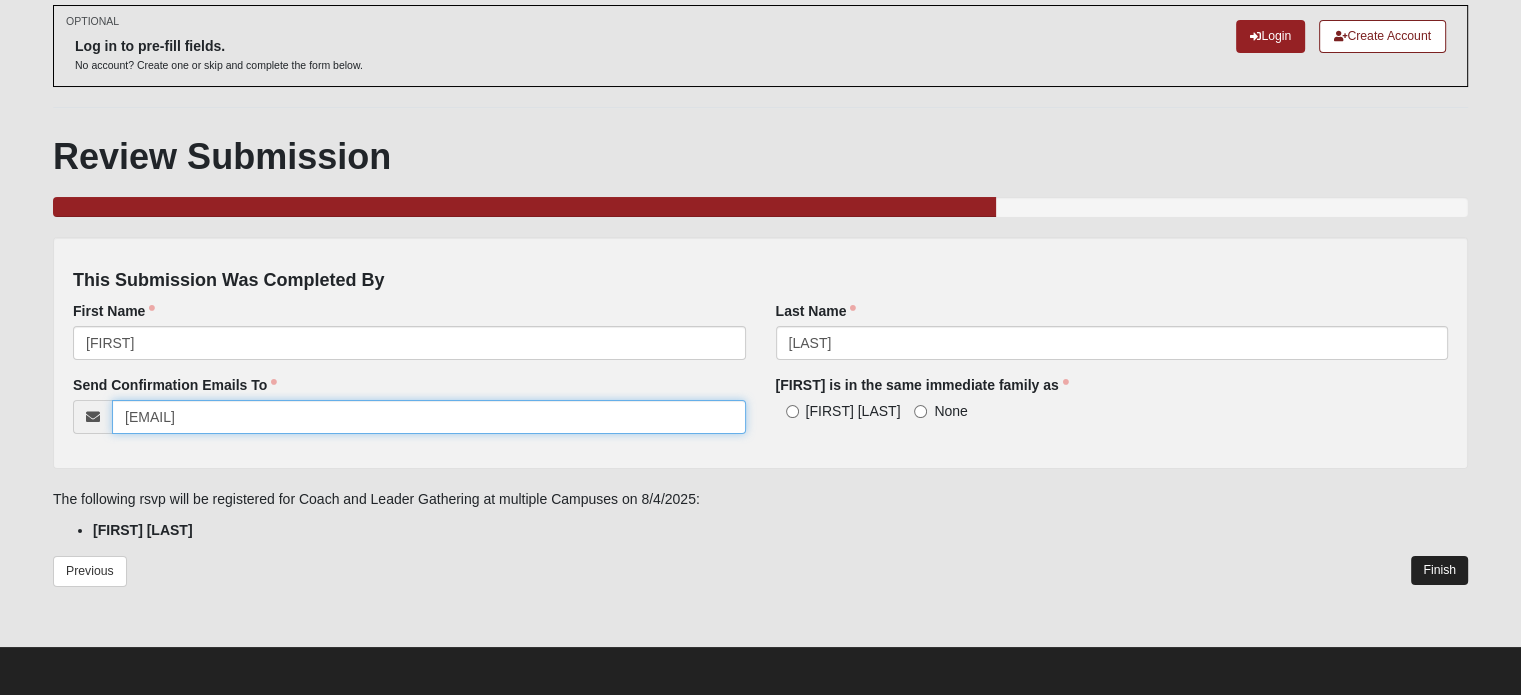 type on "[LAST].[LAST]@[DOMAIN]" 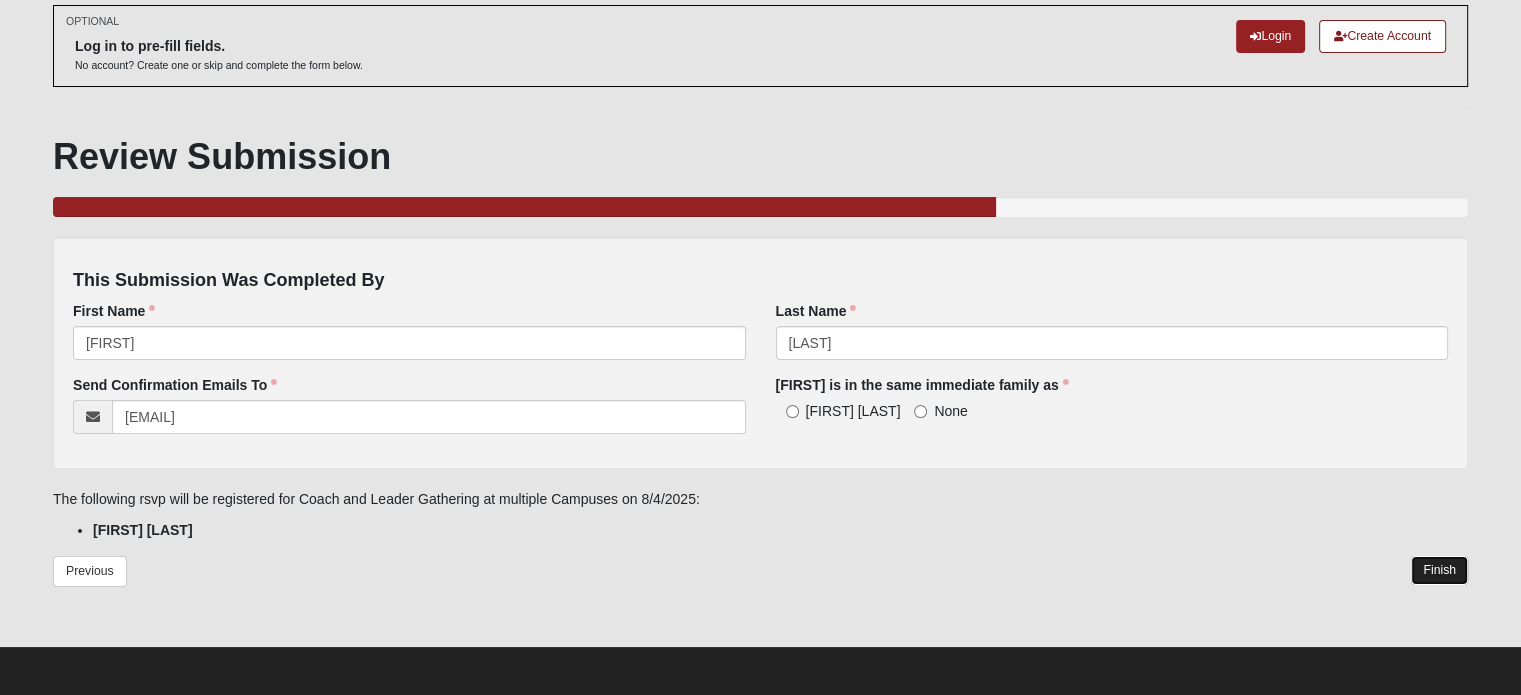 click on "Finish" at bounding box center [1439, 570] 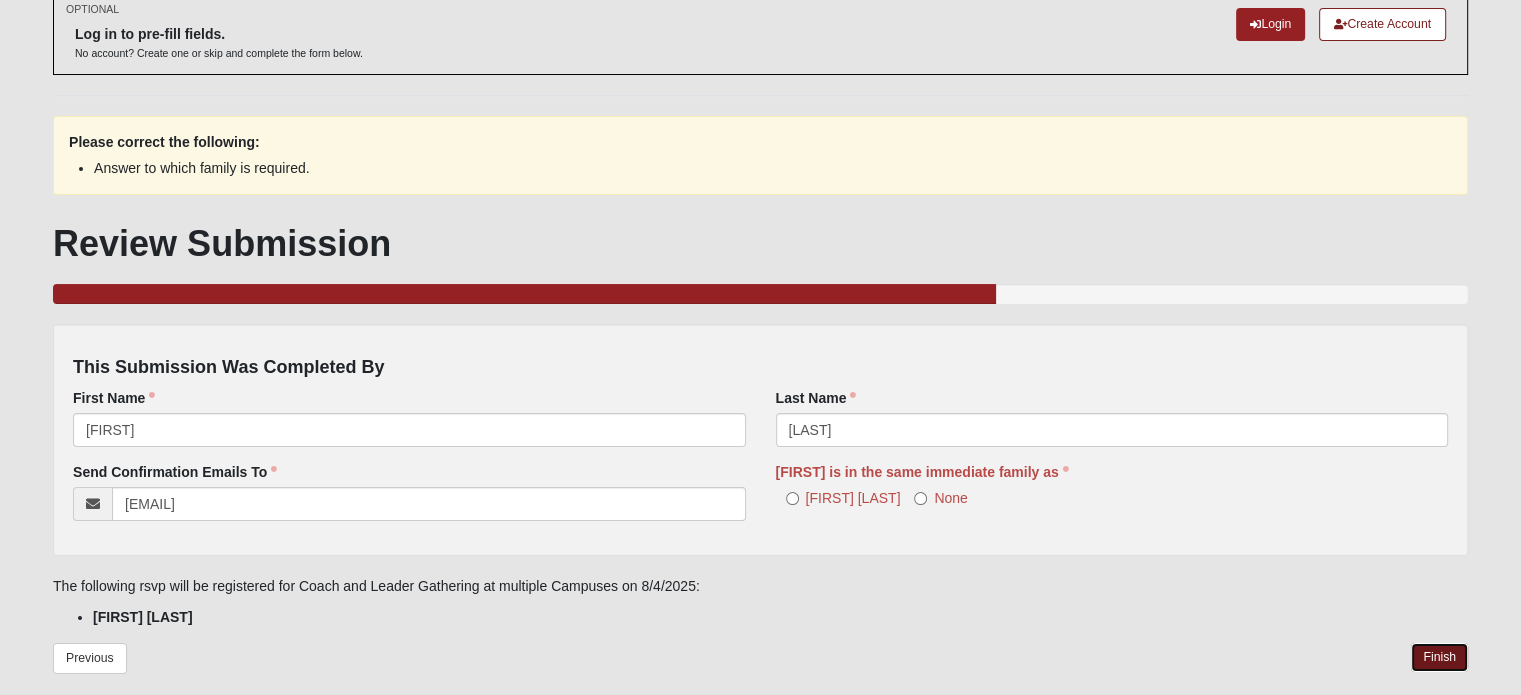 scroll, scrollTop: 200, scrollLeft: 0, axis: vertical 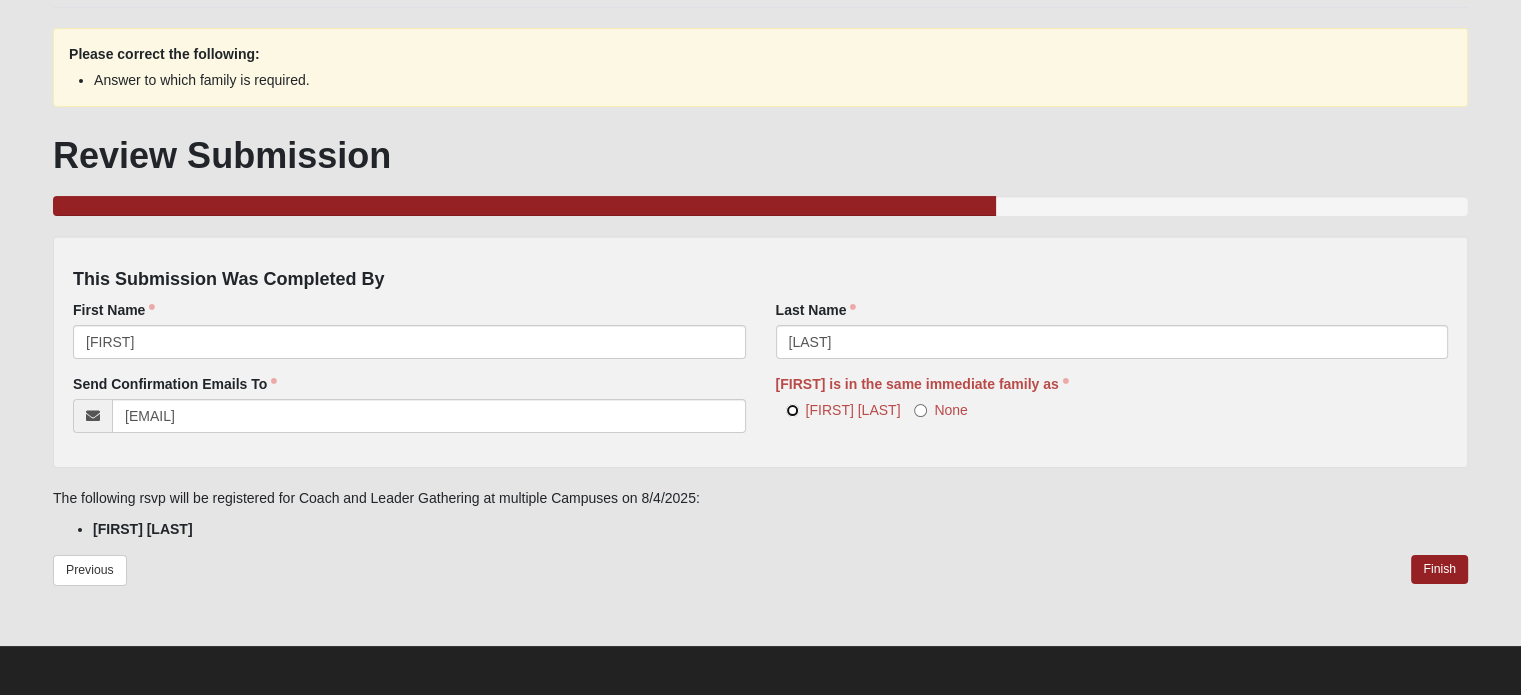 click on "Brooklyn Stabile" at bounding box center (792, 410) 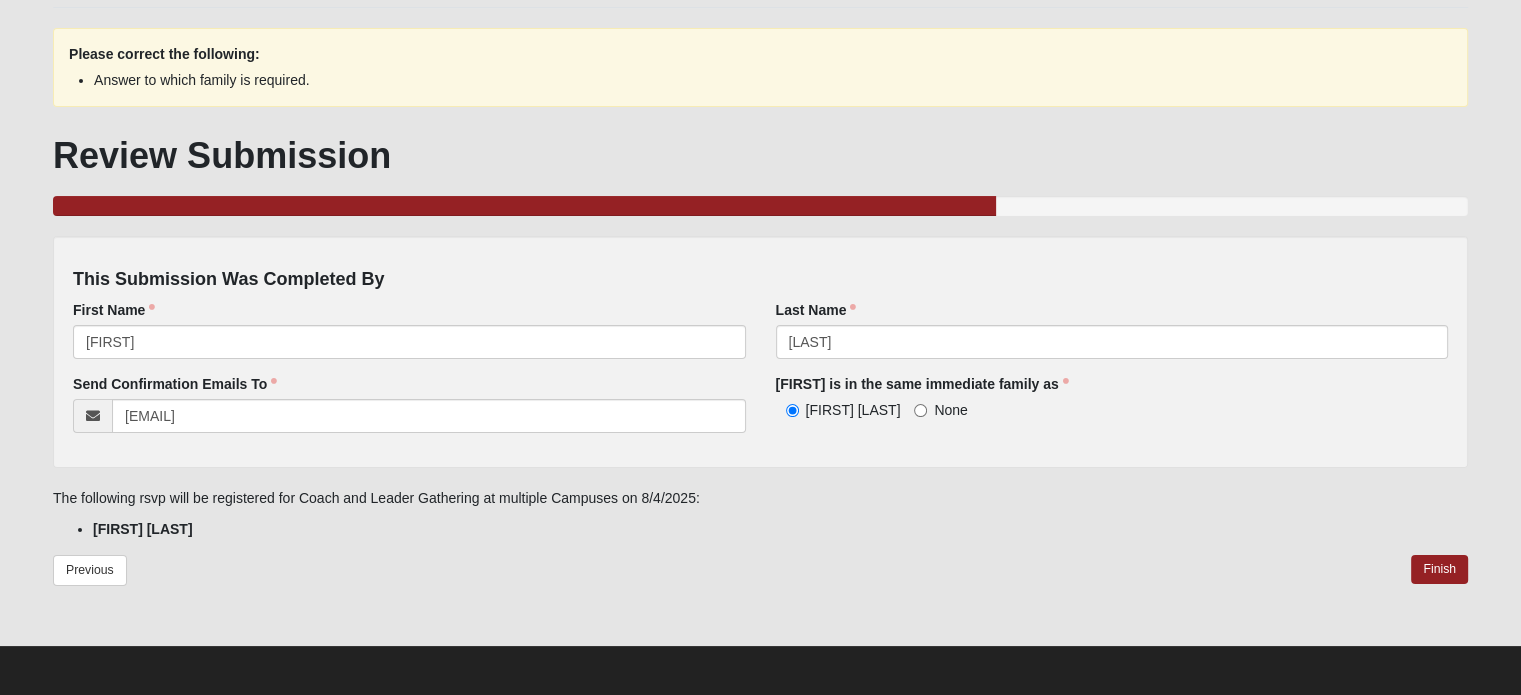 click on "Previous
Finish" at bounding box center (760, 584) 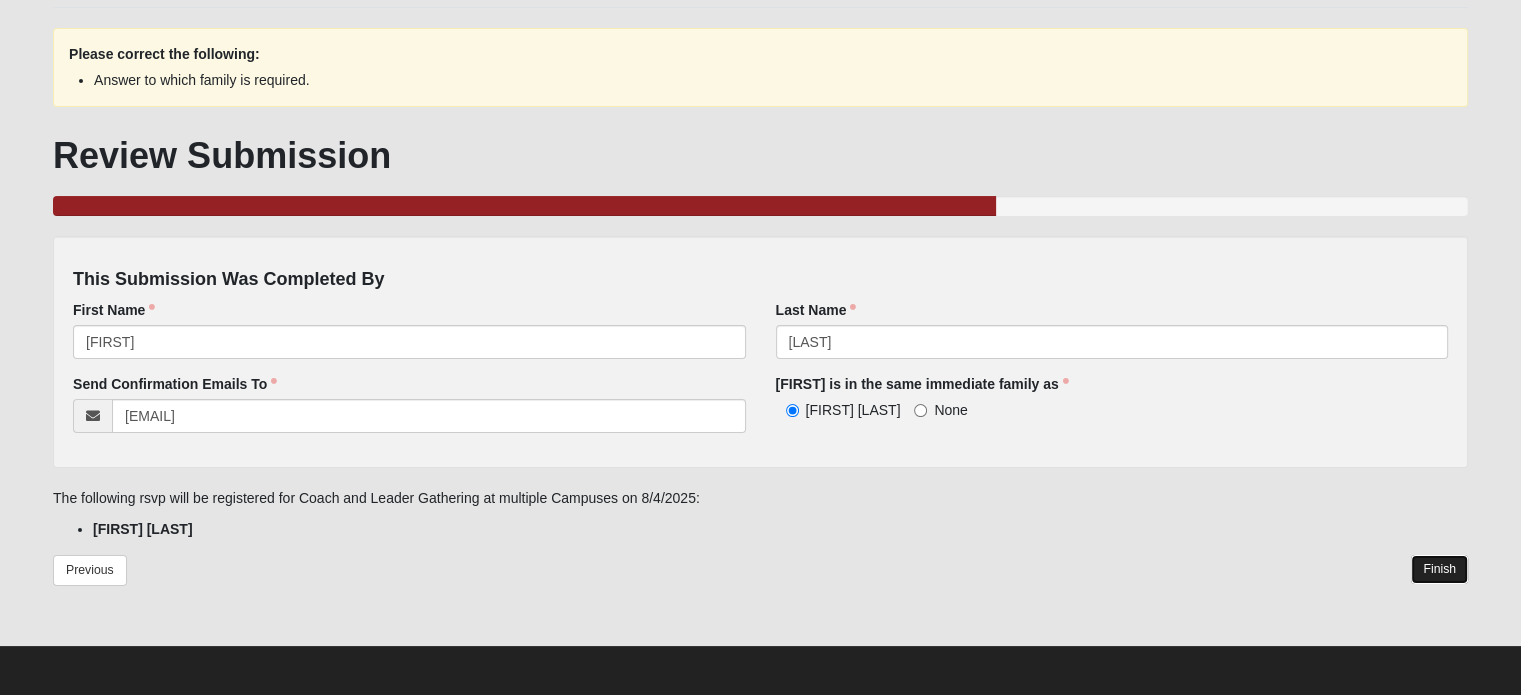 click on "Finish" at bounding box center (1439, 569) 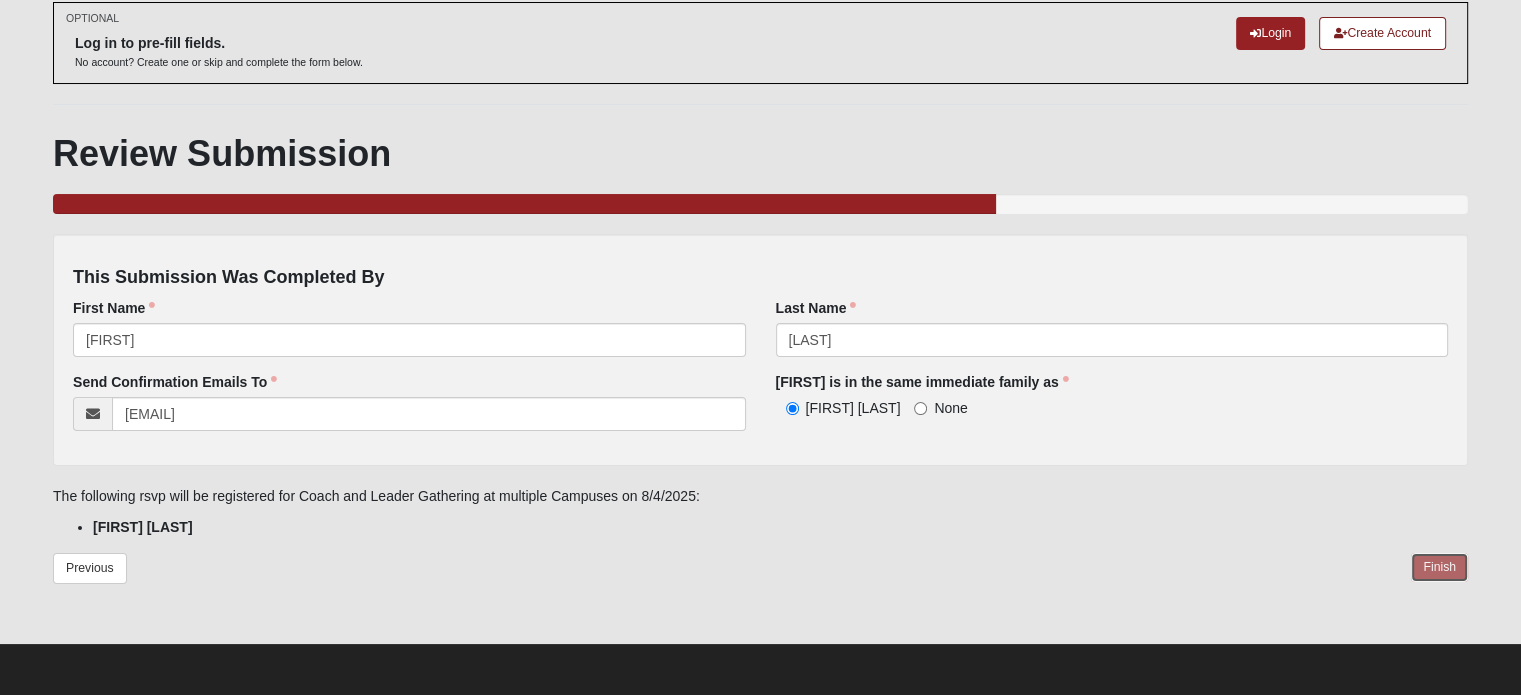 scroll, scrollTop: 101, scrollLeft: 0, axis: vertical 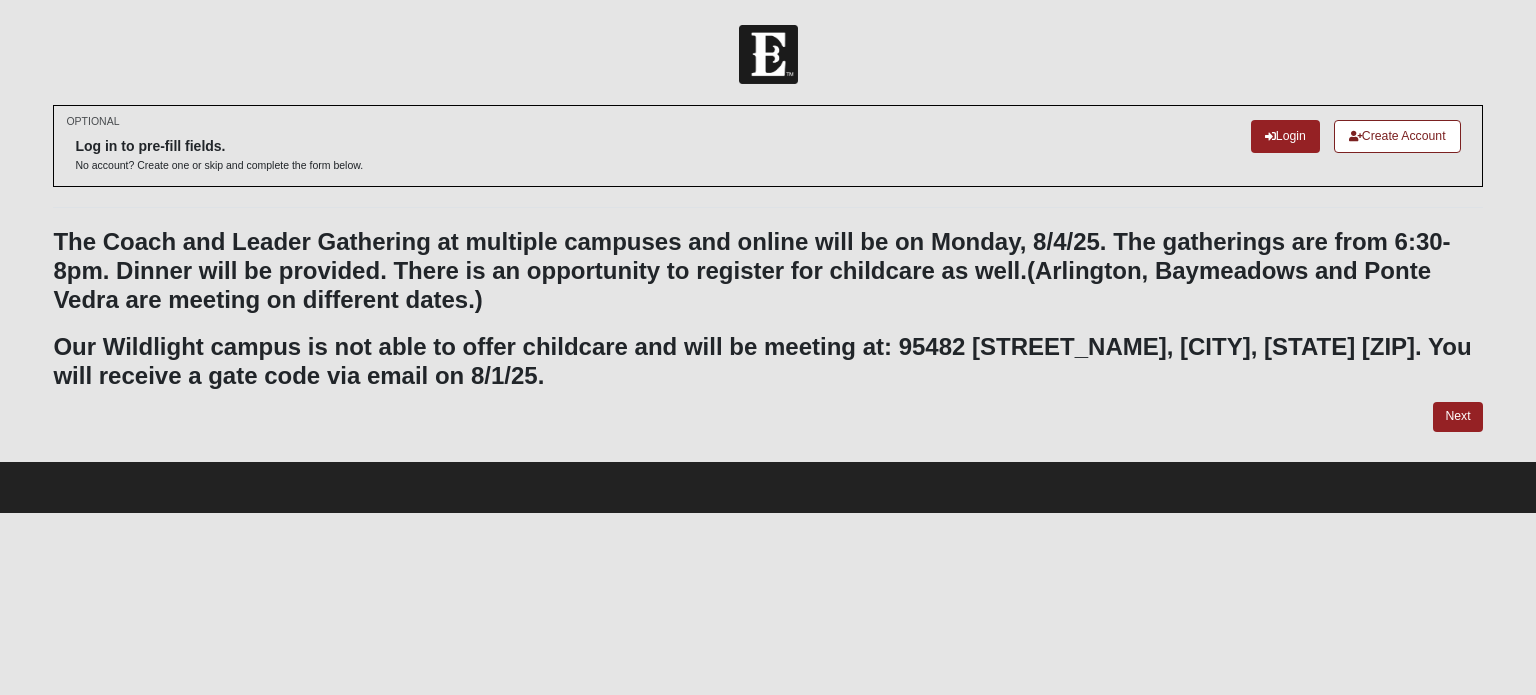 click on "The Coach and Leader Gathering at multiple campuses and online will be on Monday, 8/4/25. The gatherings are from 6:30-8pm. Dinner will be provided. There is an opportunity to register for childcare as well. ([CITY], [STATE] and [CITY] are meeting on different dates.)" at bounding box center [767, 282] 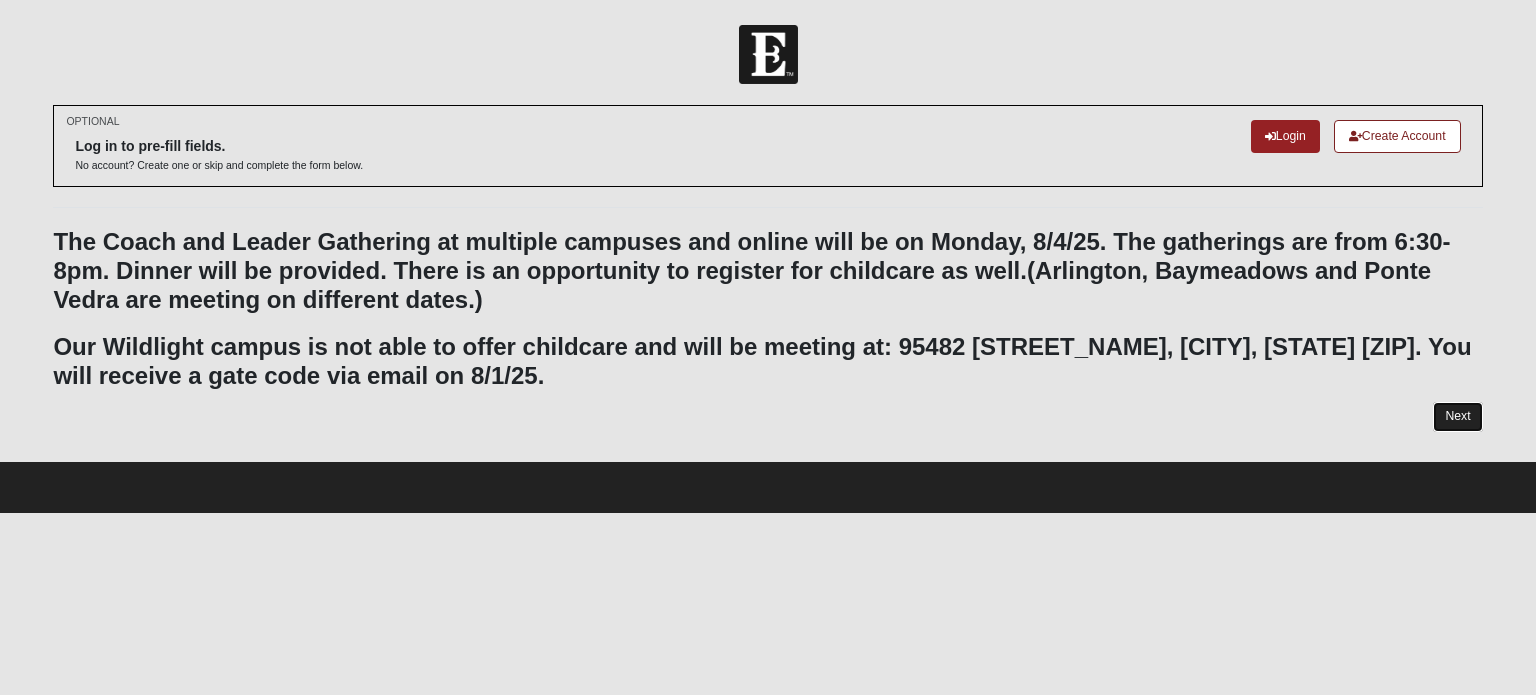 click on "Next" at bounding box center [1457, 416] 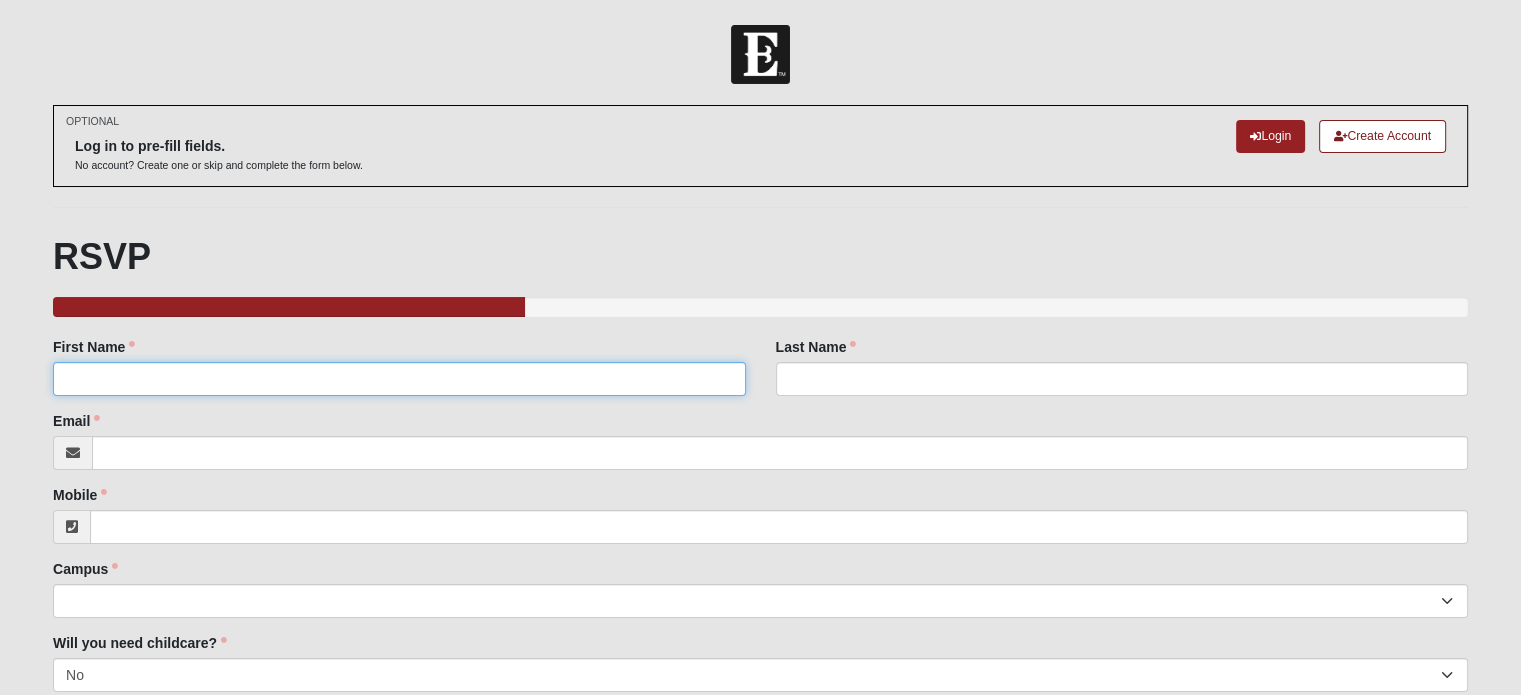 click on "First Name" at bounding box center [399, 379] 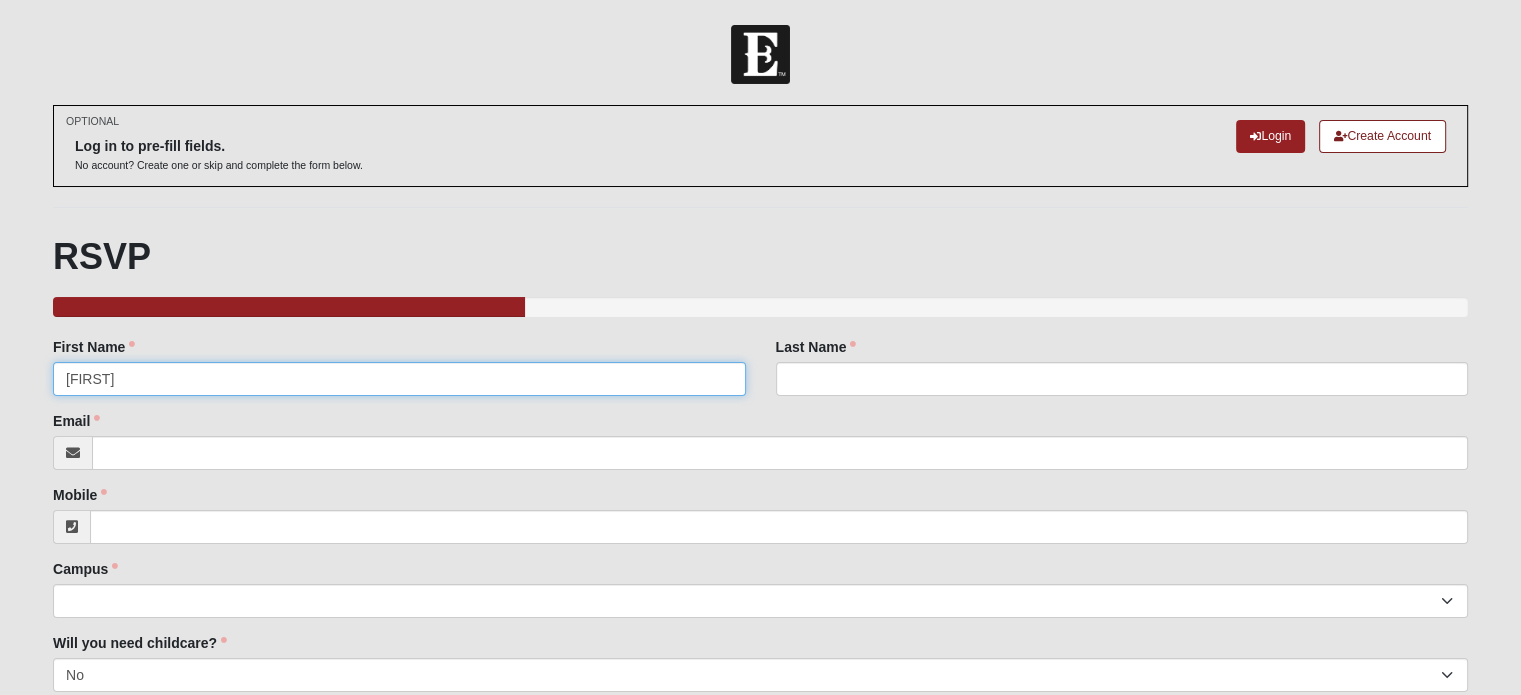 type on "a" 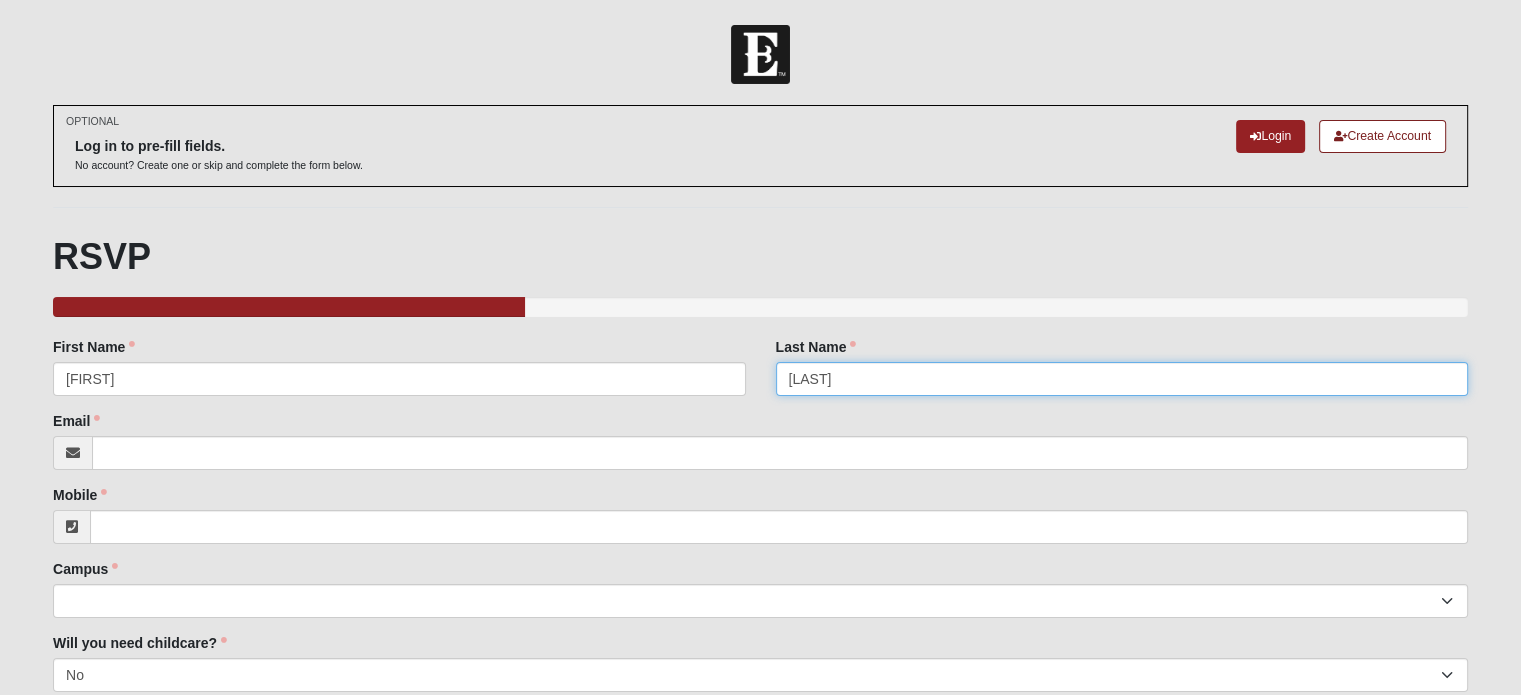 type on "[LAST]" 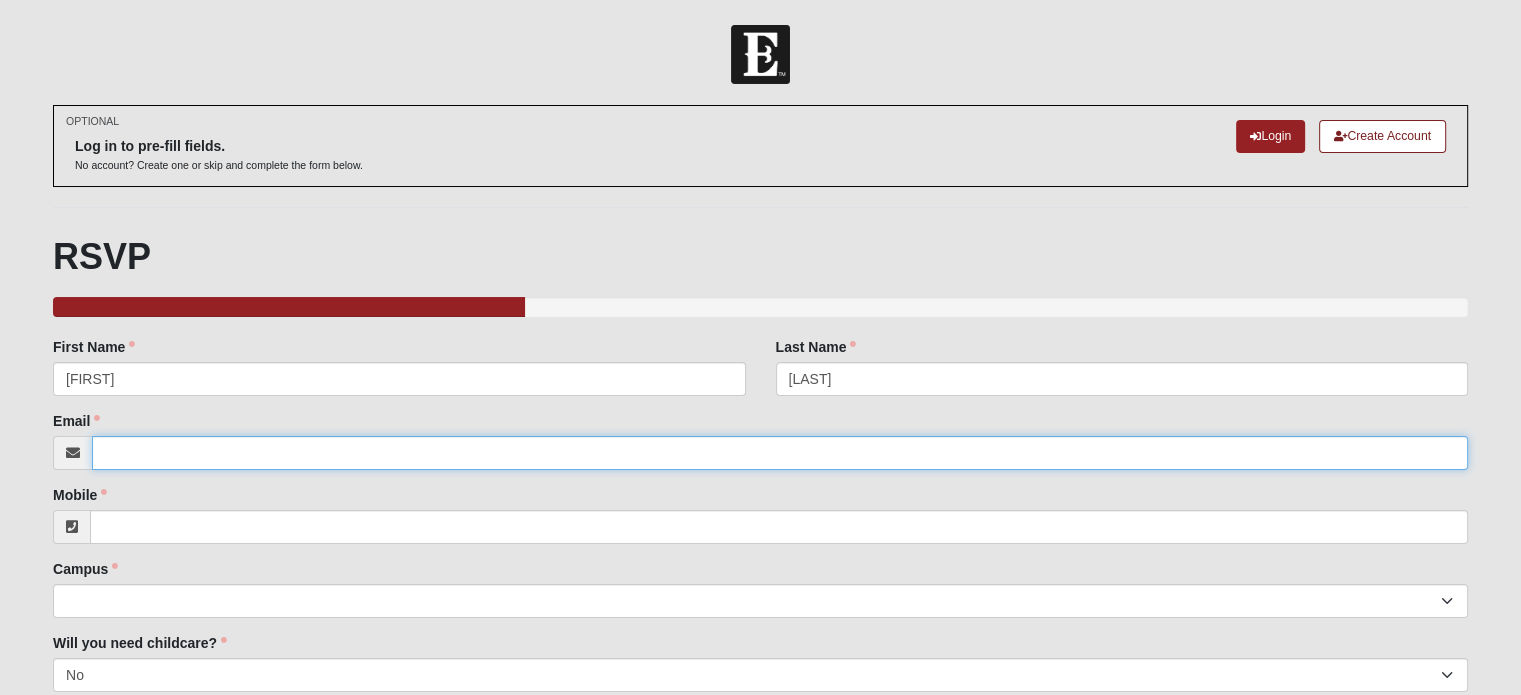click on "Email" at bounding box center [780, 453] 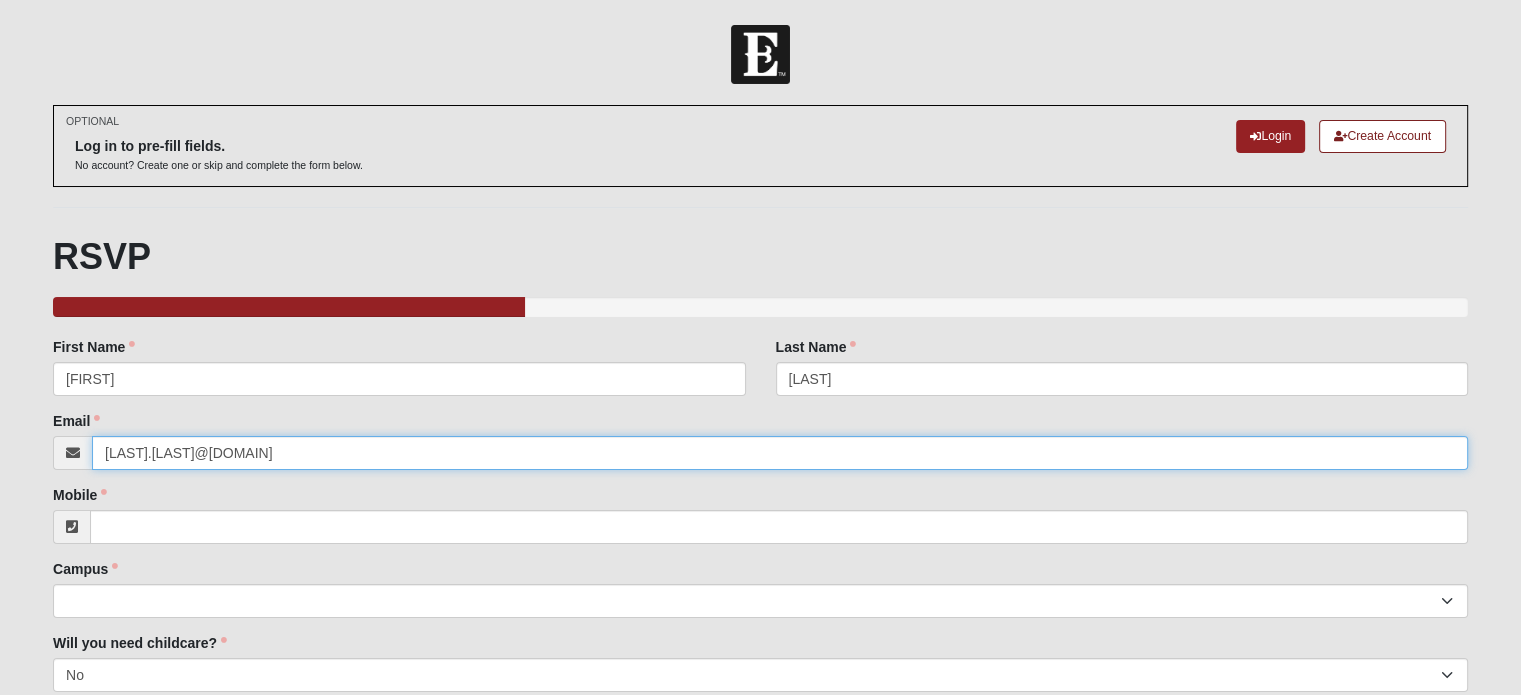 type on "[LAST].[LAST]@[DOMAIN]" 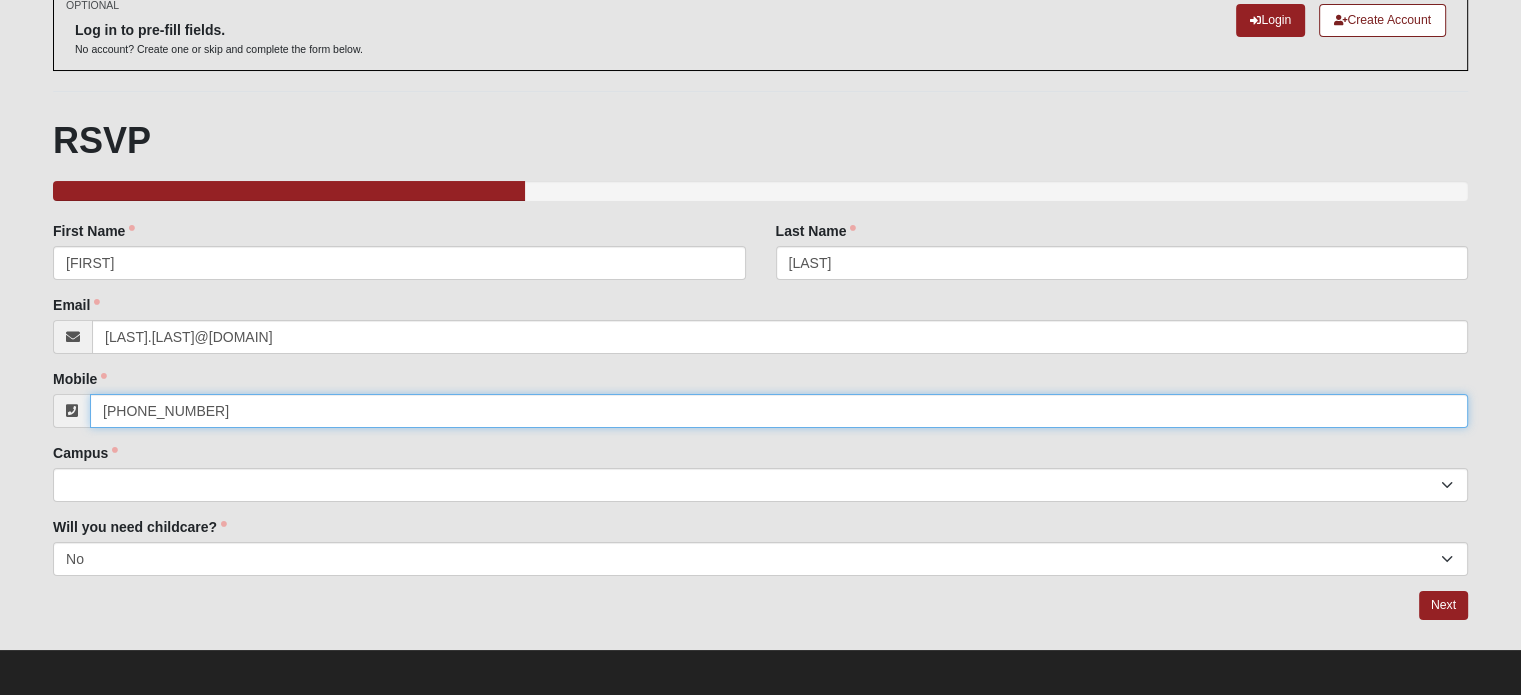 scroll, scrollTop: 121, scrollLeft: 0, axis: vertical 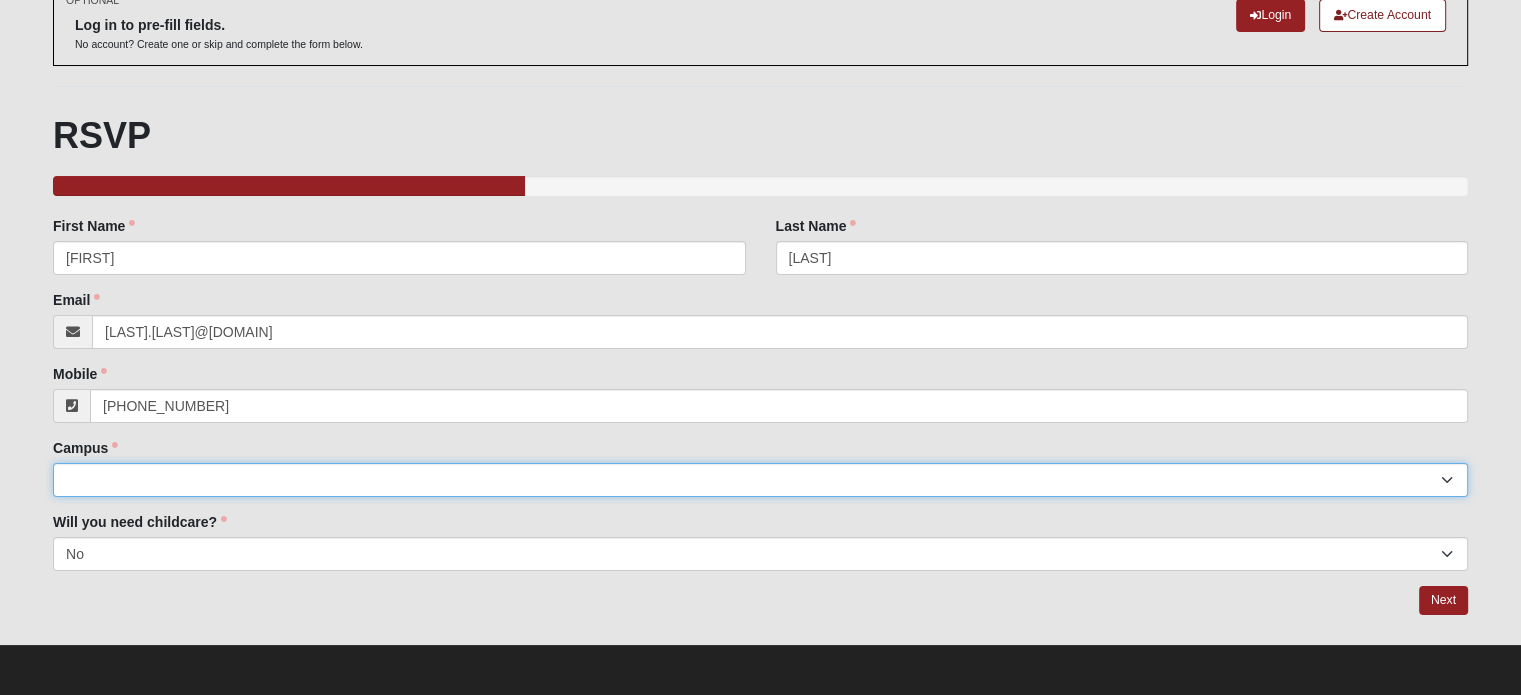 type on "([PHONE_NUMBER])" 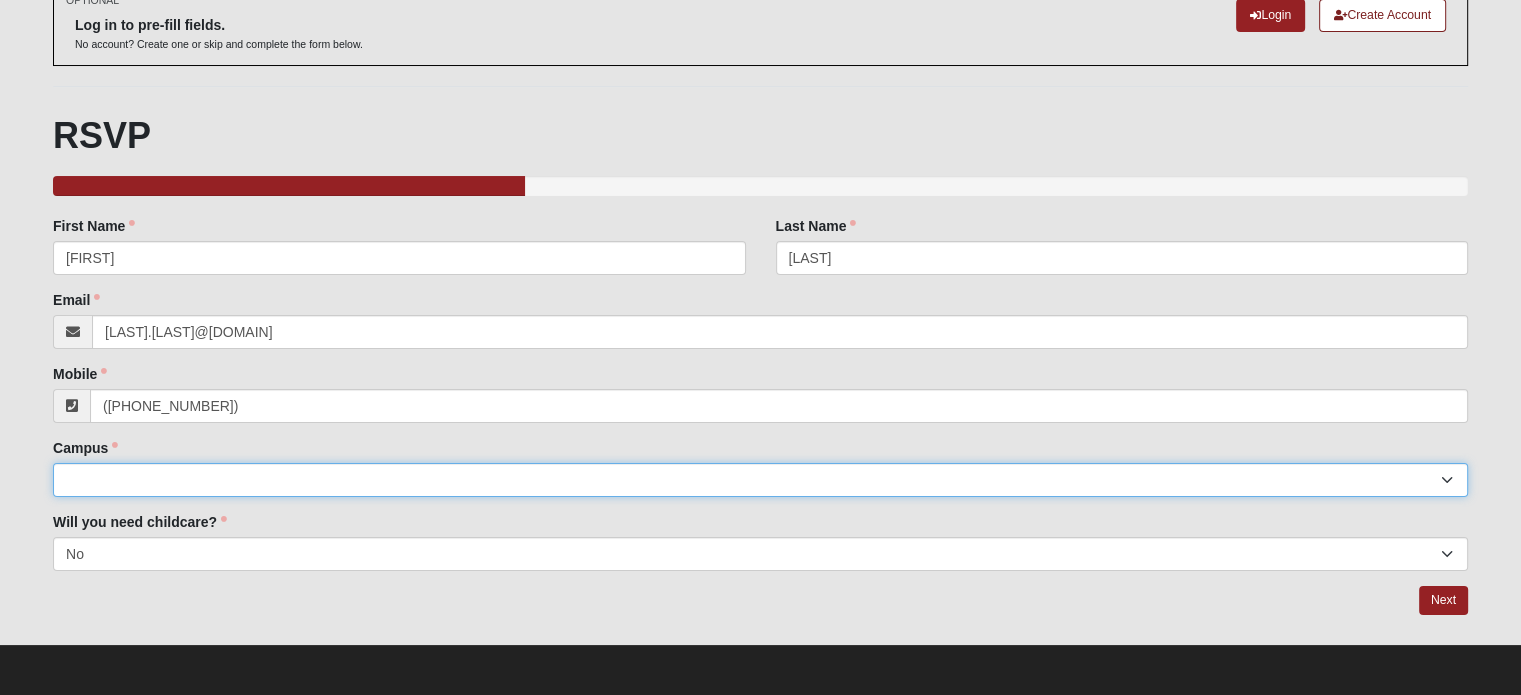 click on "Arlington
Baymeadows
Eleven22 Online
Fleming Island
Jesup
Mandarin
North Jax
Orange Park
Outpost
Palatka (Coming Soon)
Ponte Vedra
San Pablo
St. Johns
St. Augustine (Coming Soon)
Wildlight
NONE" at bounding box center [760, 480] 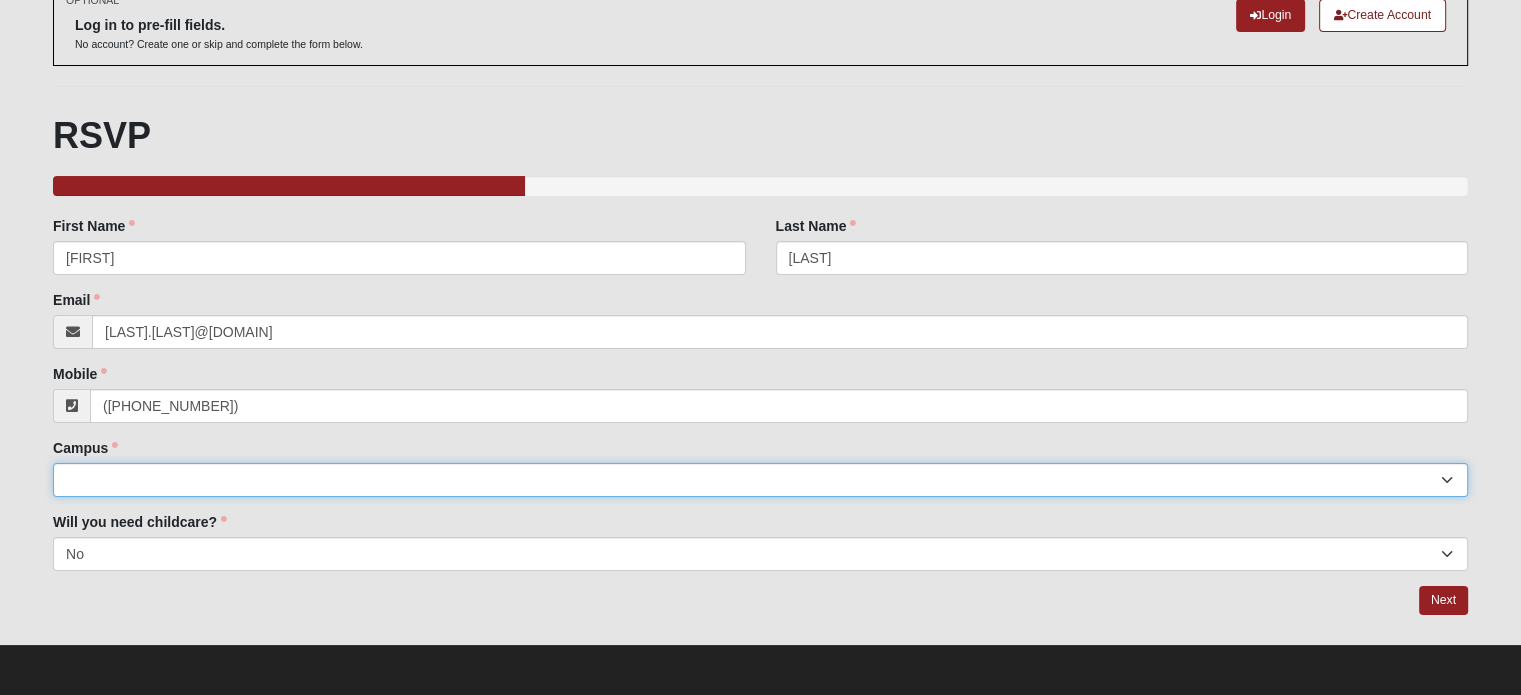 select on "3" 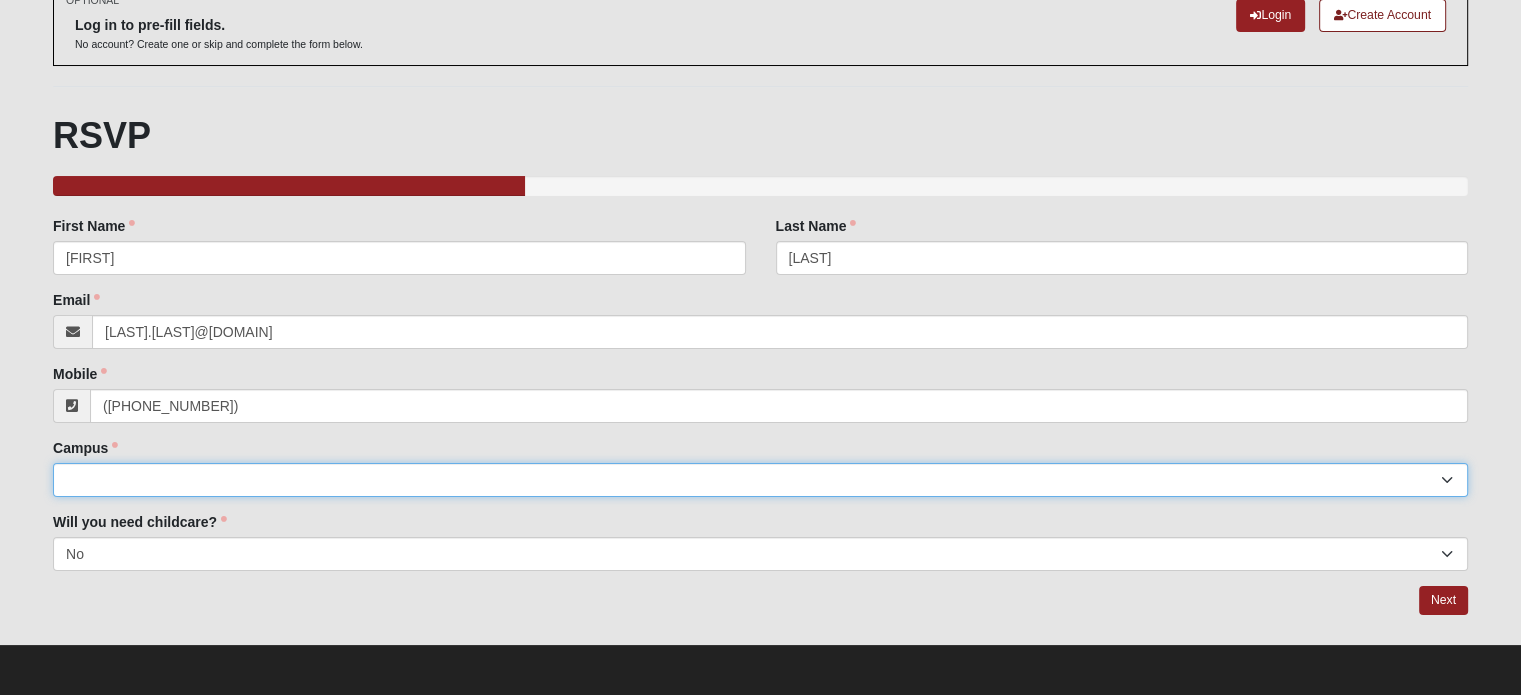 click on "Arlington
Baymeadows
Eleven22 Online
Fleming Island
Jesup
Mandarin
North Jax
Orange Park
Outpost
Palatka (Coming Soon)
Ponte Vedra
San Pablo
St. Johns
St. Augustine (Coming Soon)
Wildlight
NONE" at bounding box center [760, 480] 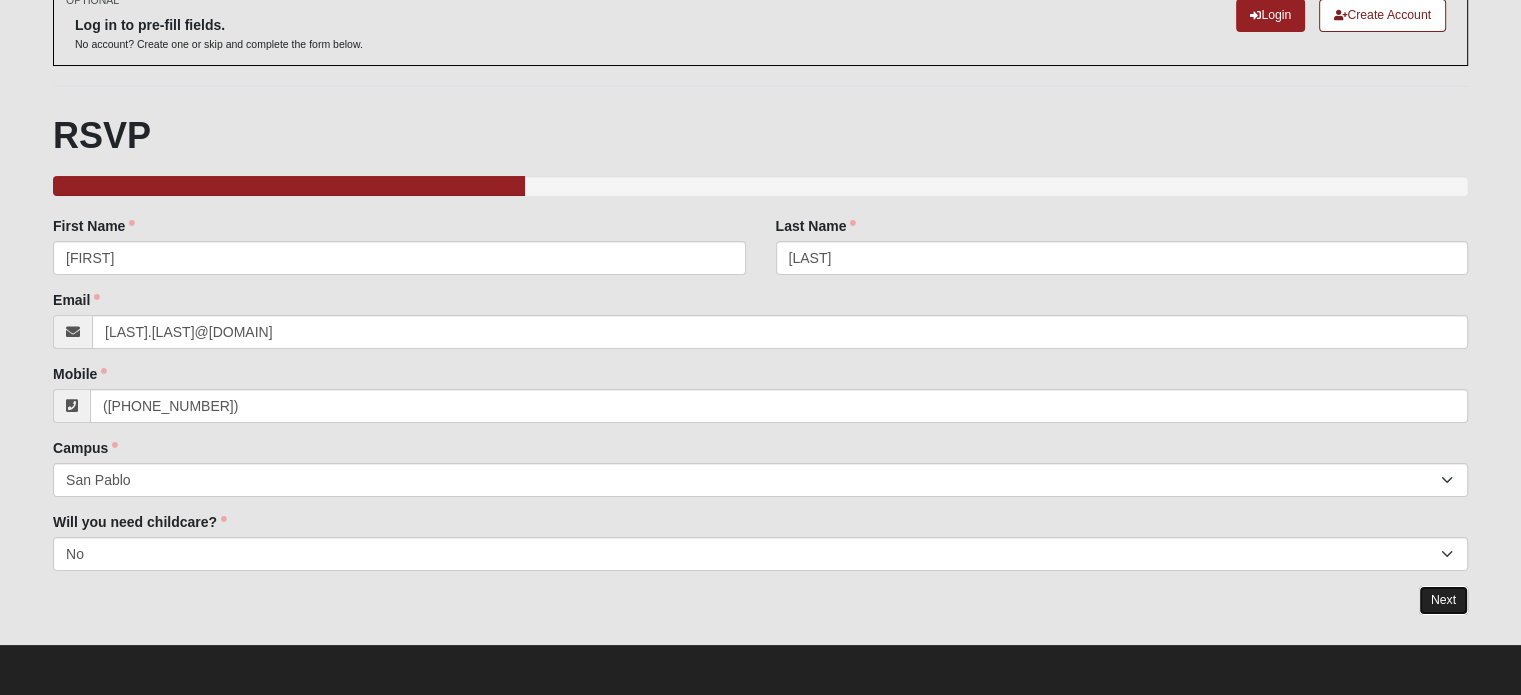 click on "Next" at bounding box center [1443, 600] 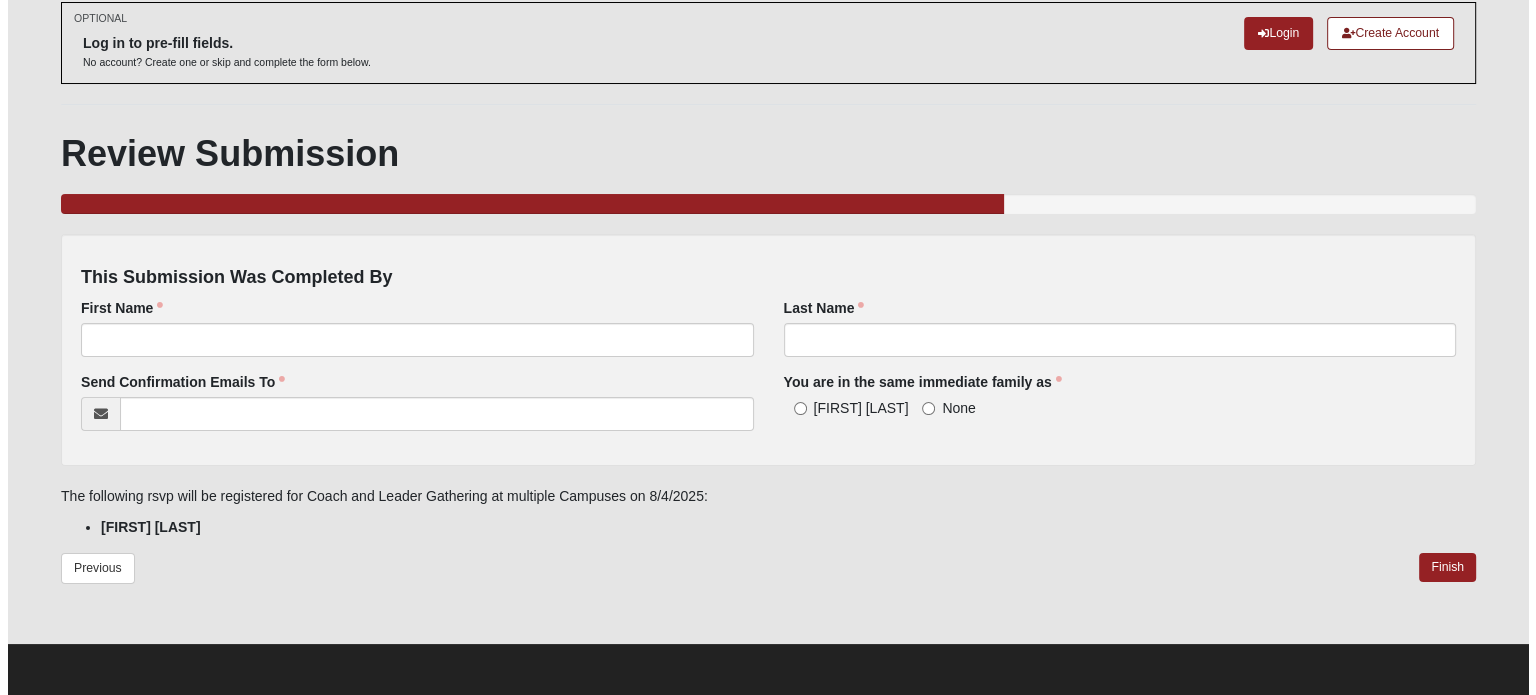 scroll, scrollTop: 0, scrollLeft: 0, axis: both 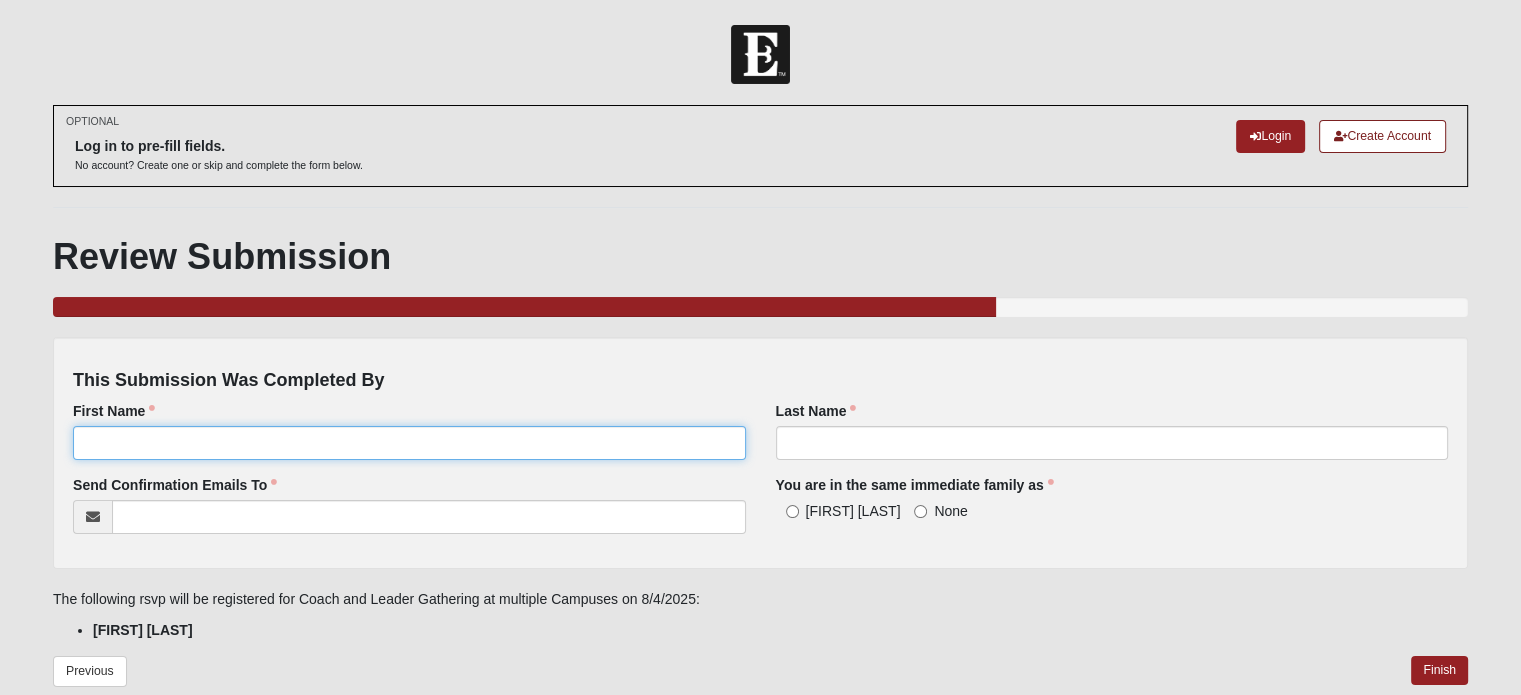 click on "First Name" at bounding box center [409, 443] 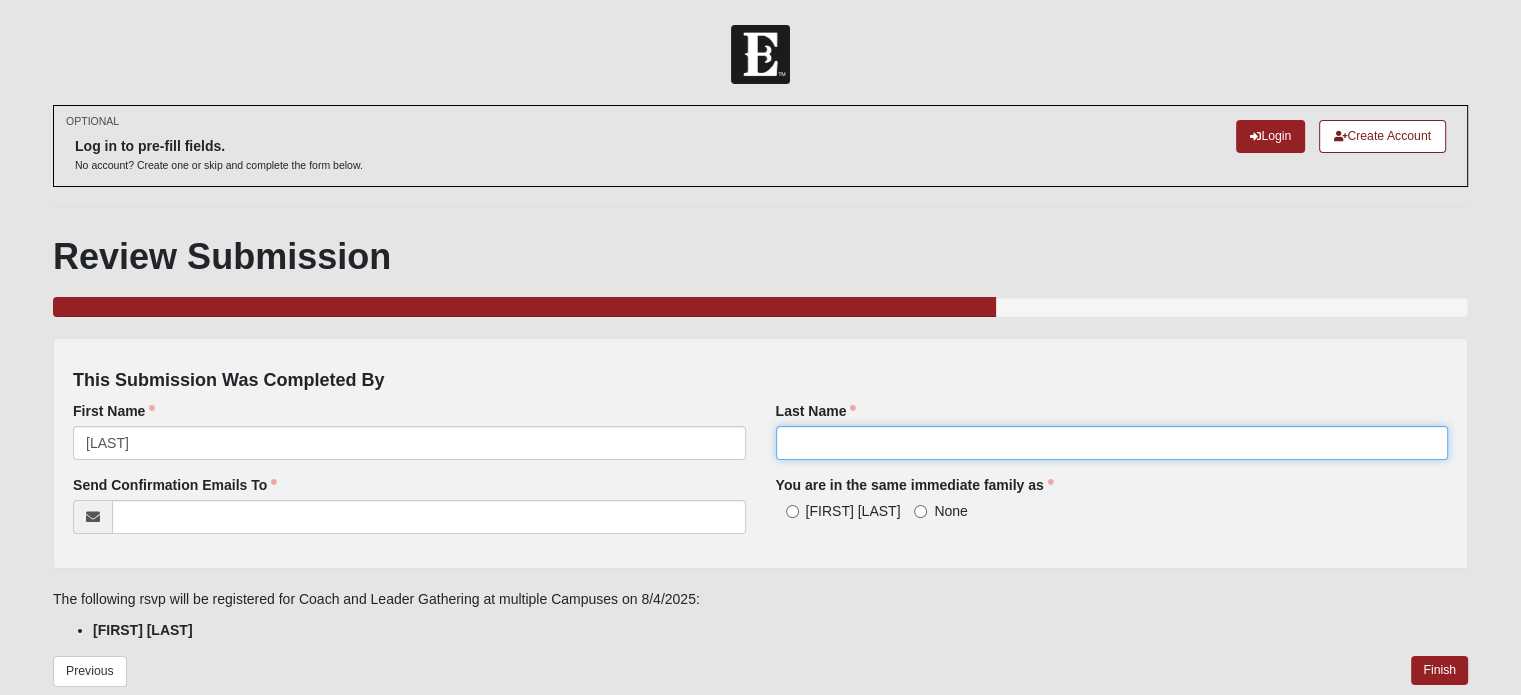 type on "[LAST]" 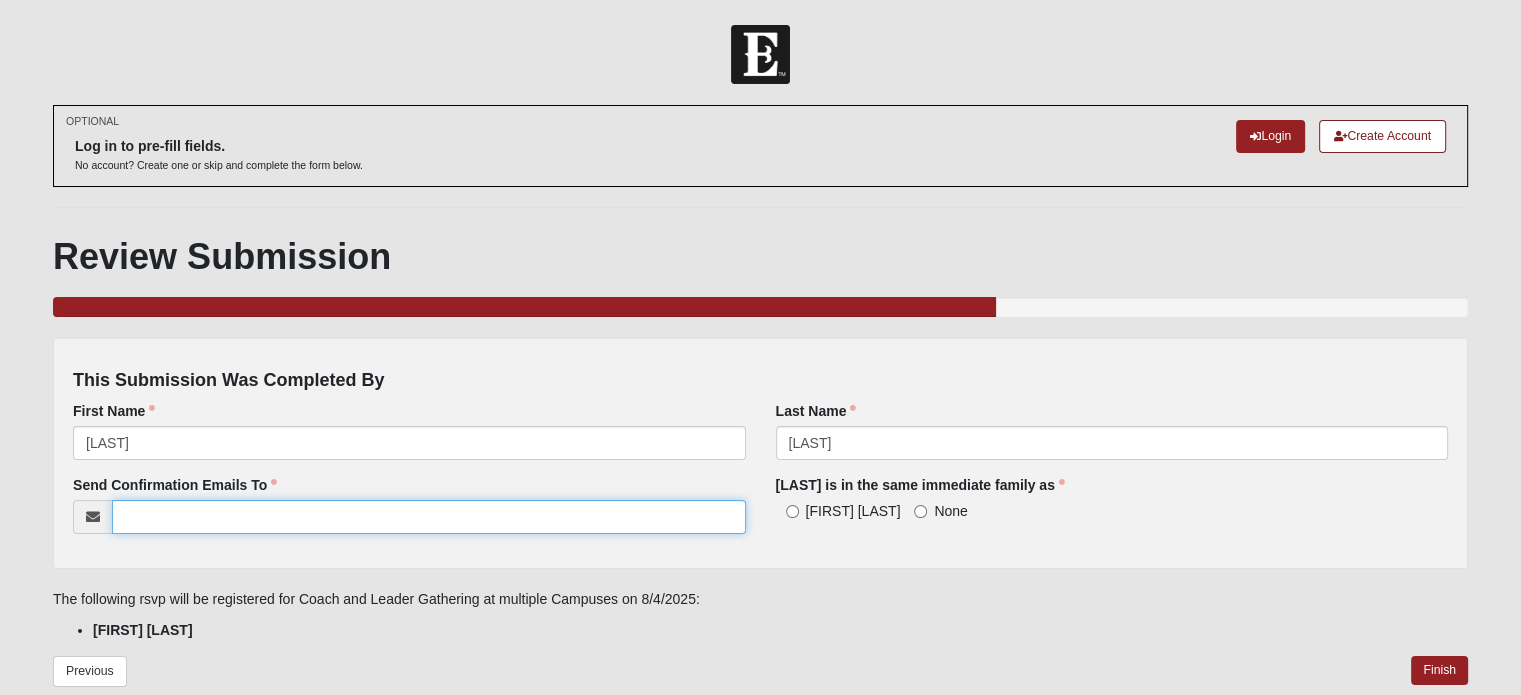 click on "Send Confirmation Emails To" at bounding box center [428, 517] 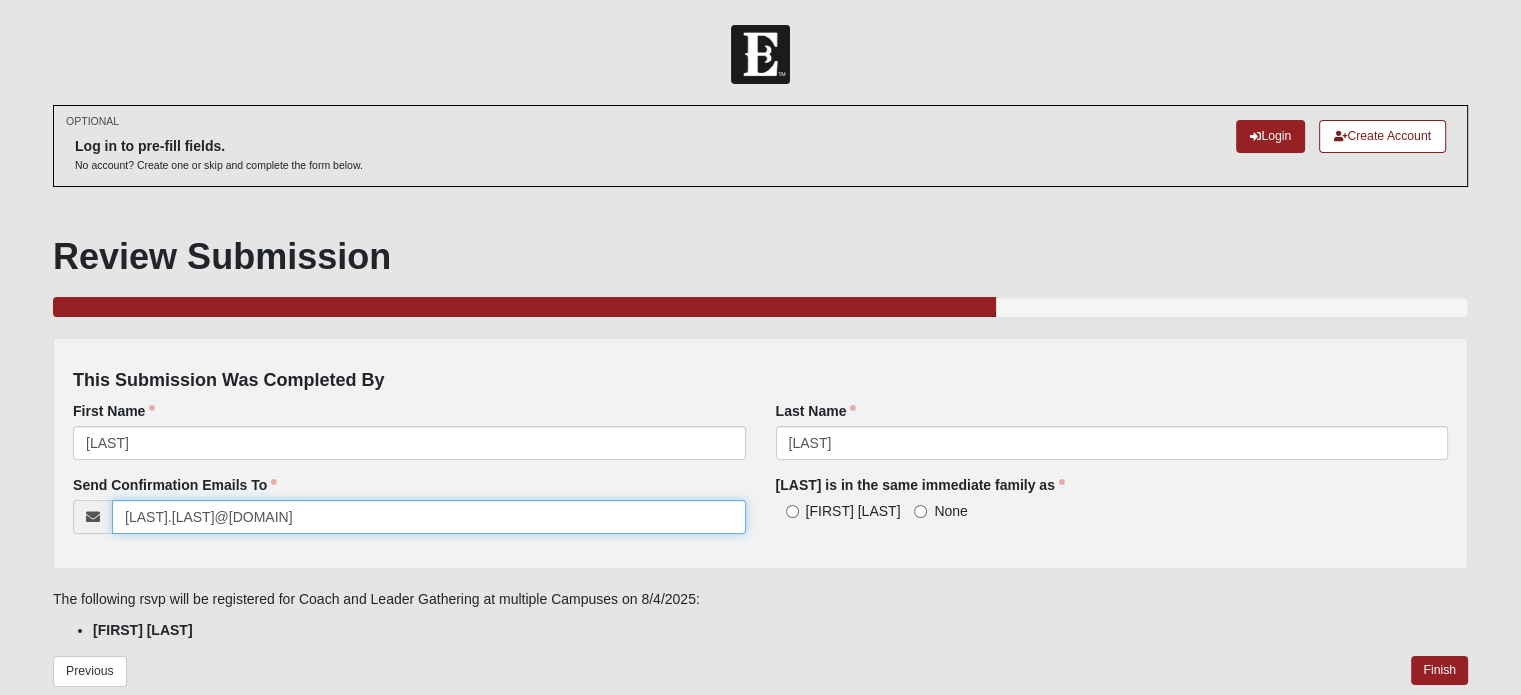 type on "[LAST].[LAST]@[DOMAIN]" 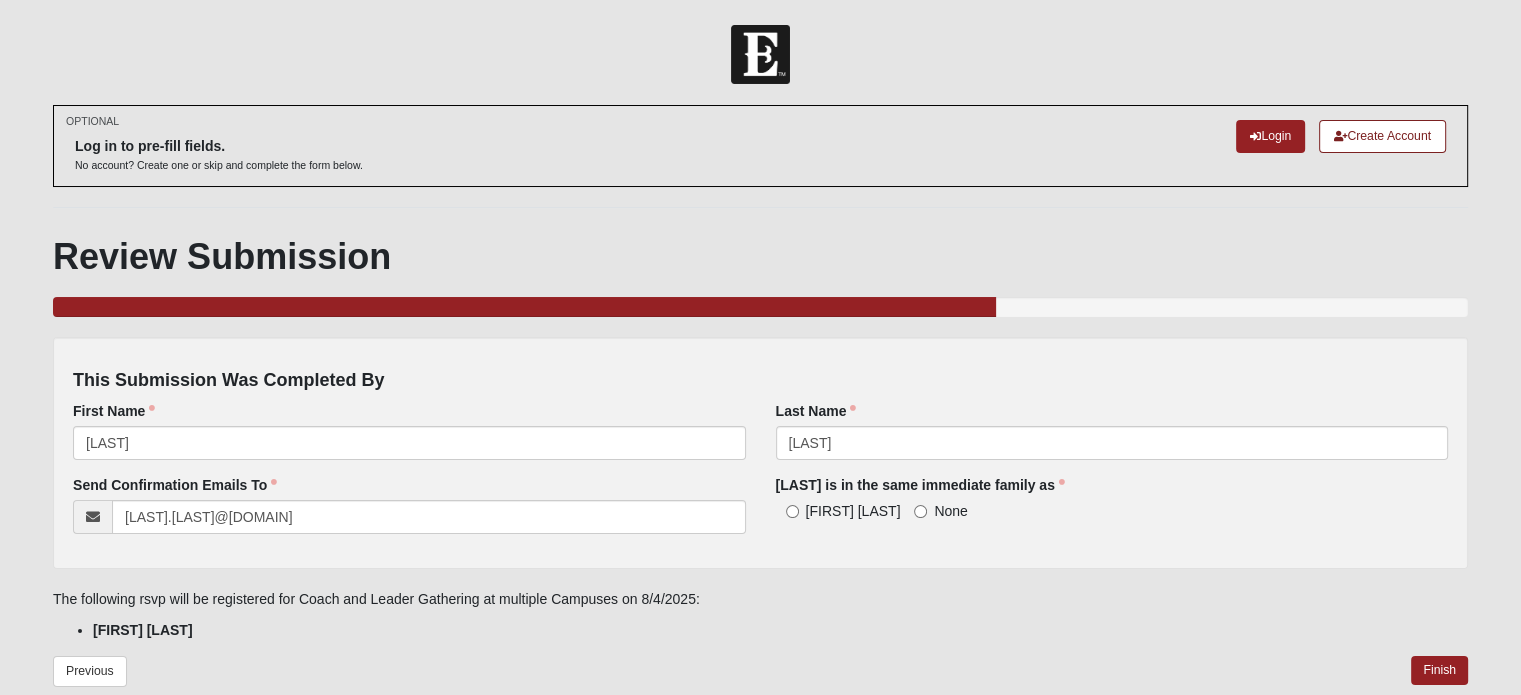 click on "[FIRST] [LAST]" at bounding box center [838, 511] 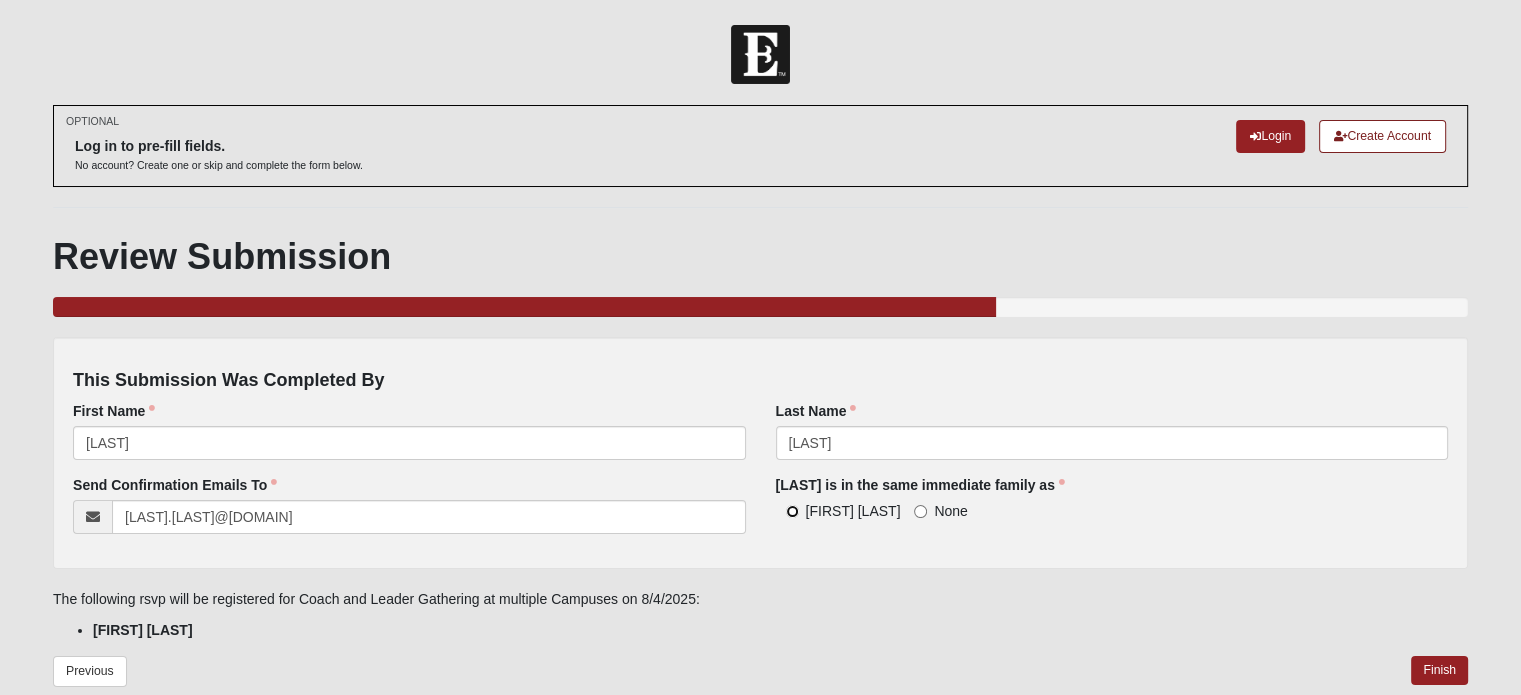 click on "[FIRST] [LAST]" at bounding box center [792, 511] 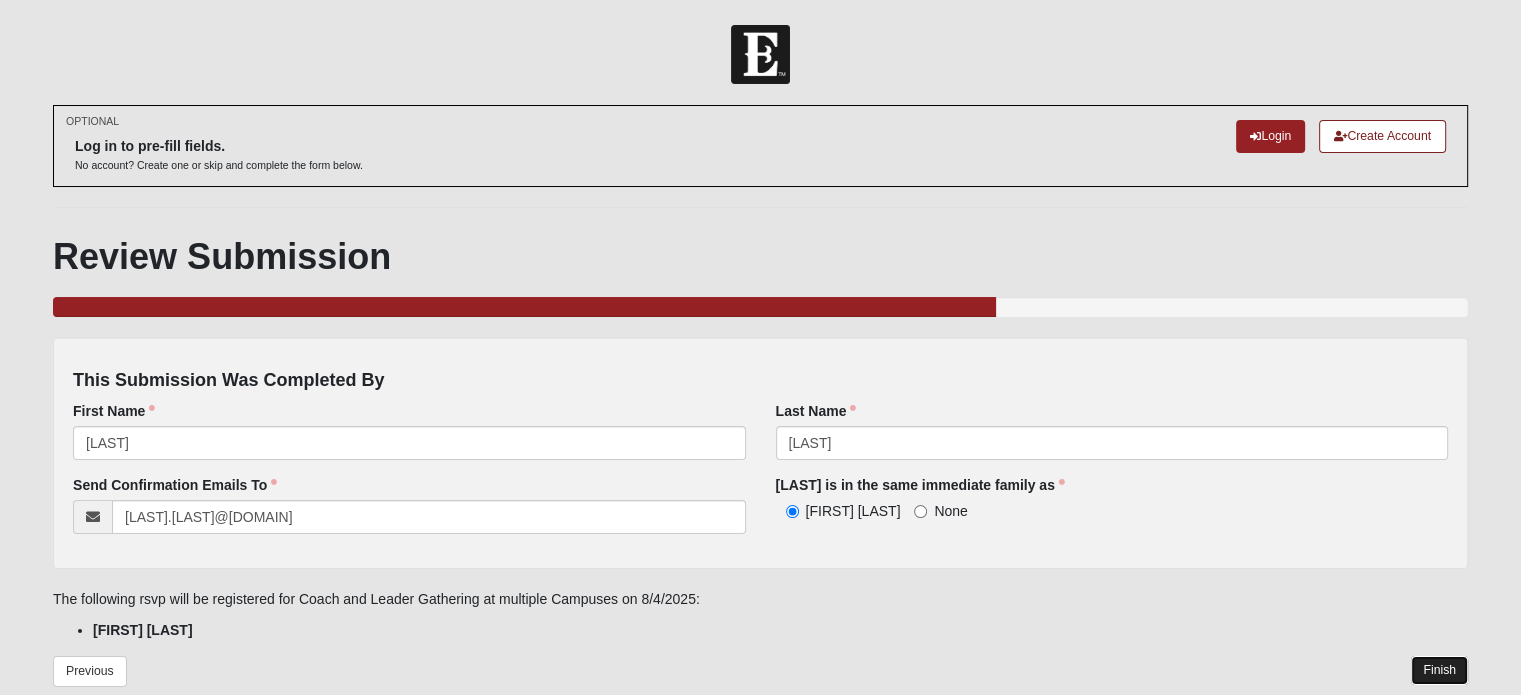 click on "Finish" at bounding box center [1439, 670] 